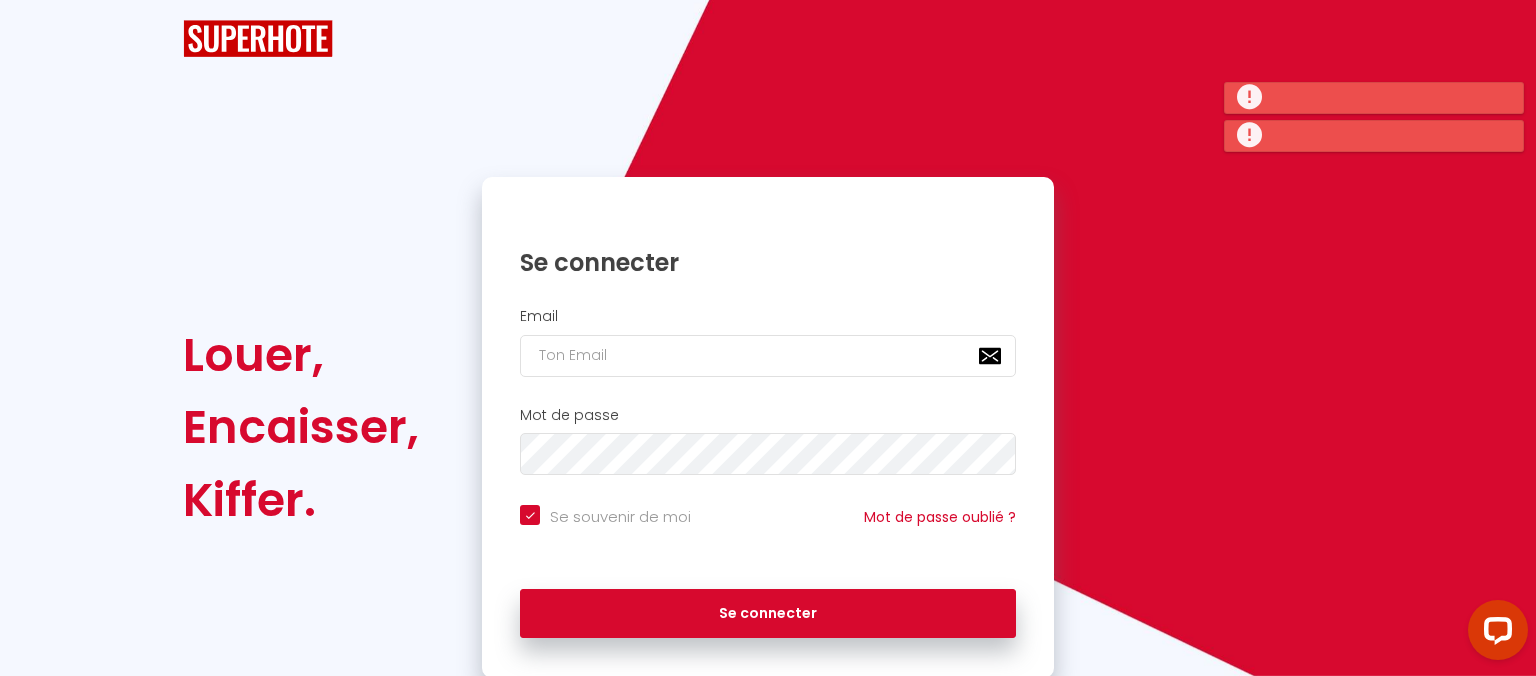 scroll, scrollTop: 0, scrollLeft: 0, axis: both 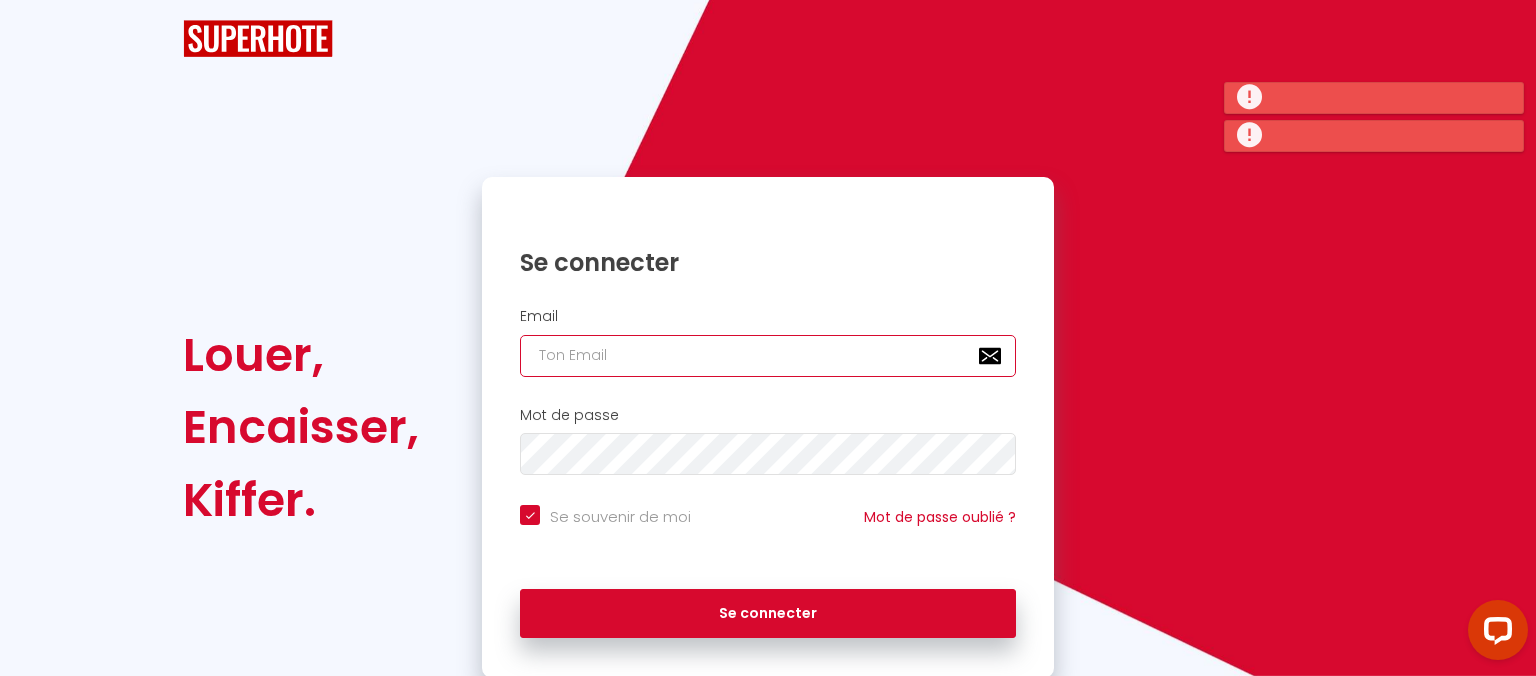 click at bounding box center [768, 356] 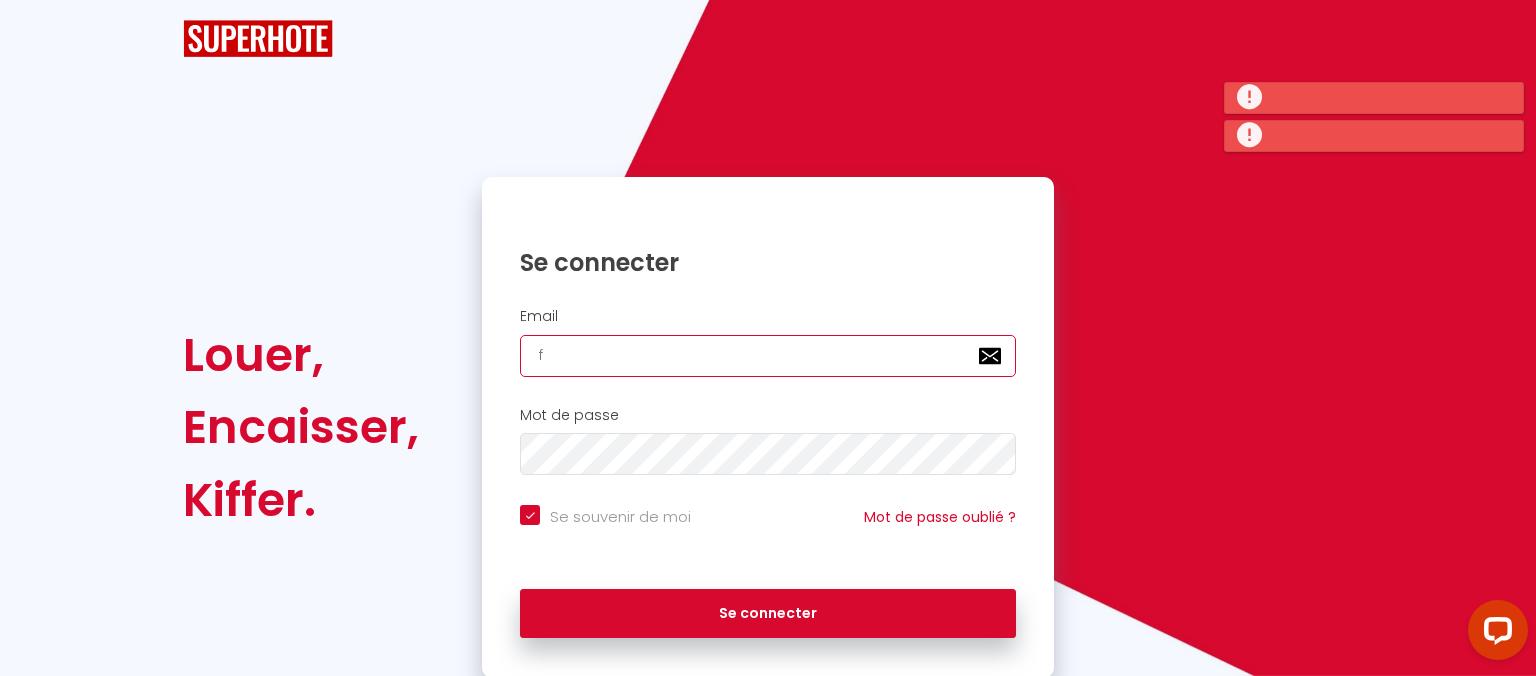 type on "[EMAIL_ADDRESS][DOMAIN_NAME]" 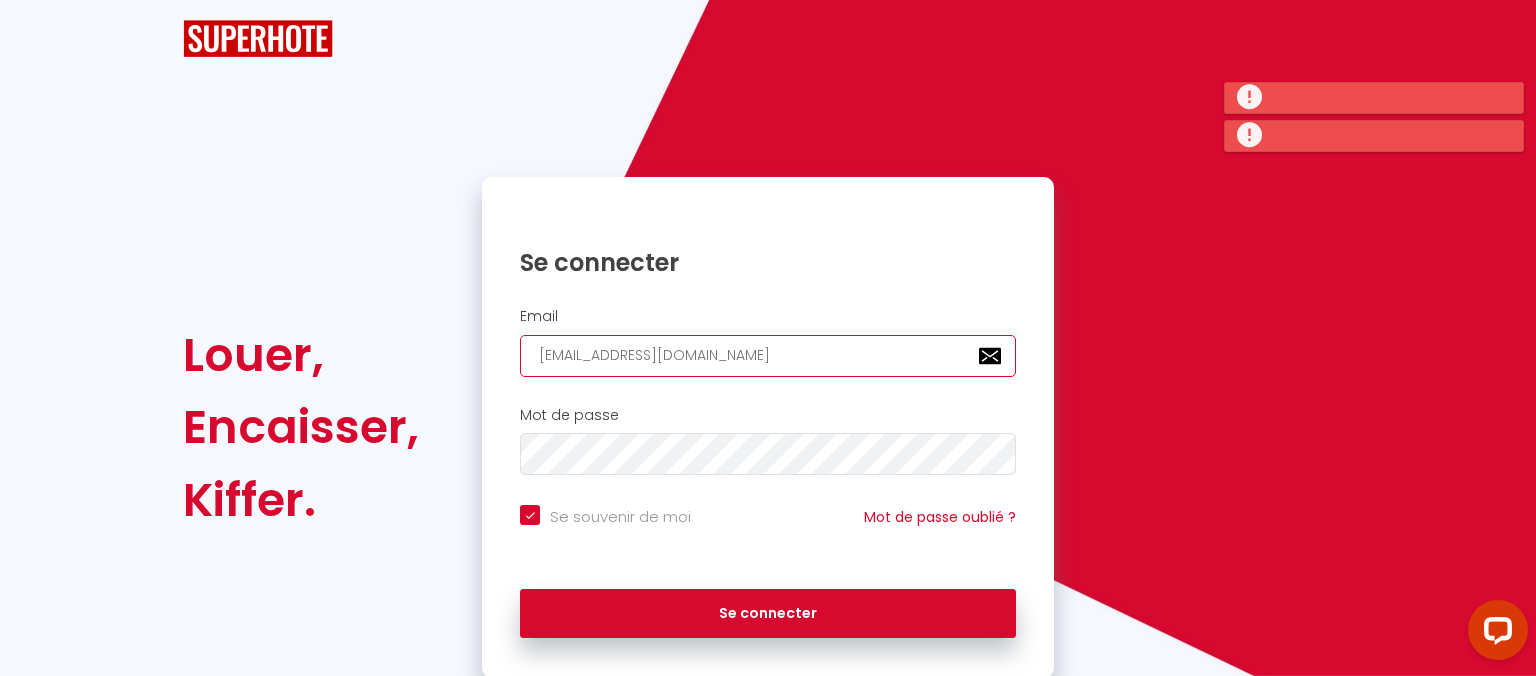 checkbox on "true" 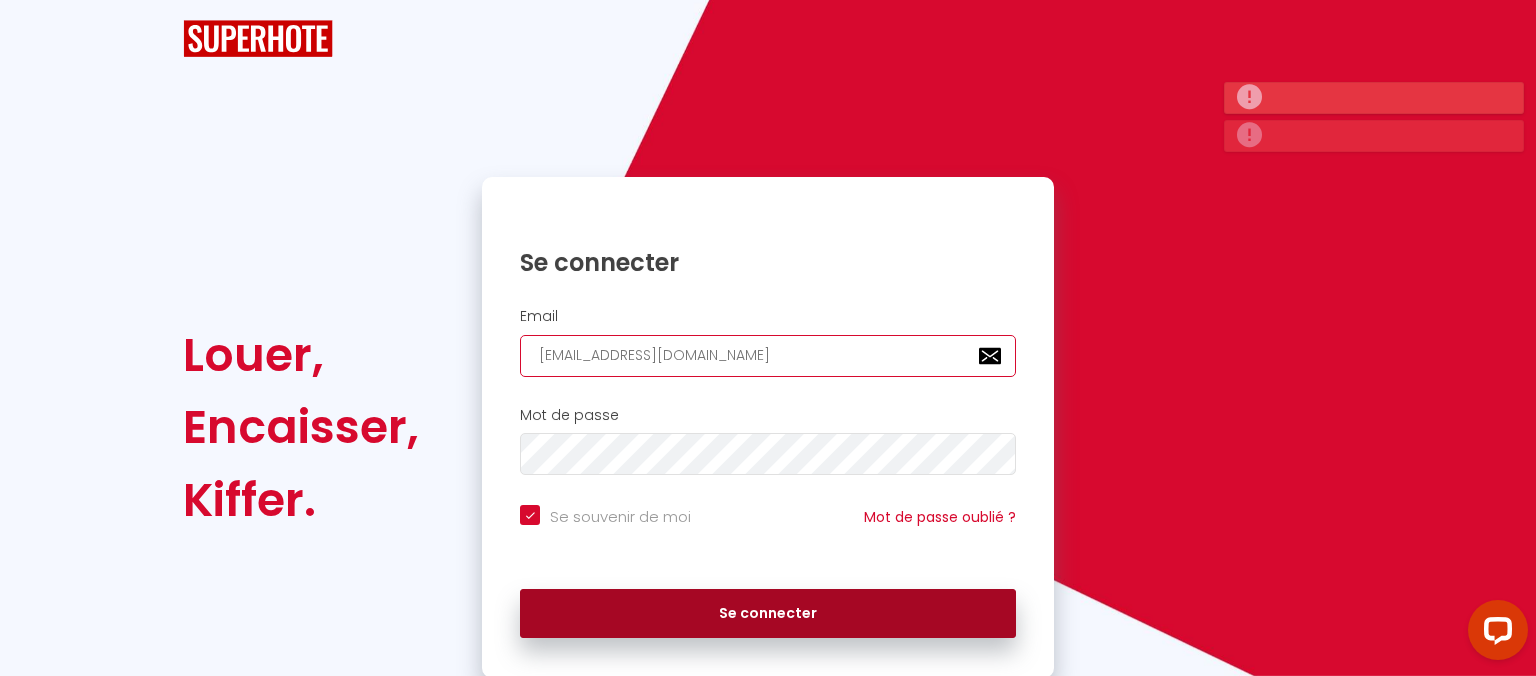 type on "[EMAIL_ADDRESS][DOMAIN_NAME]" 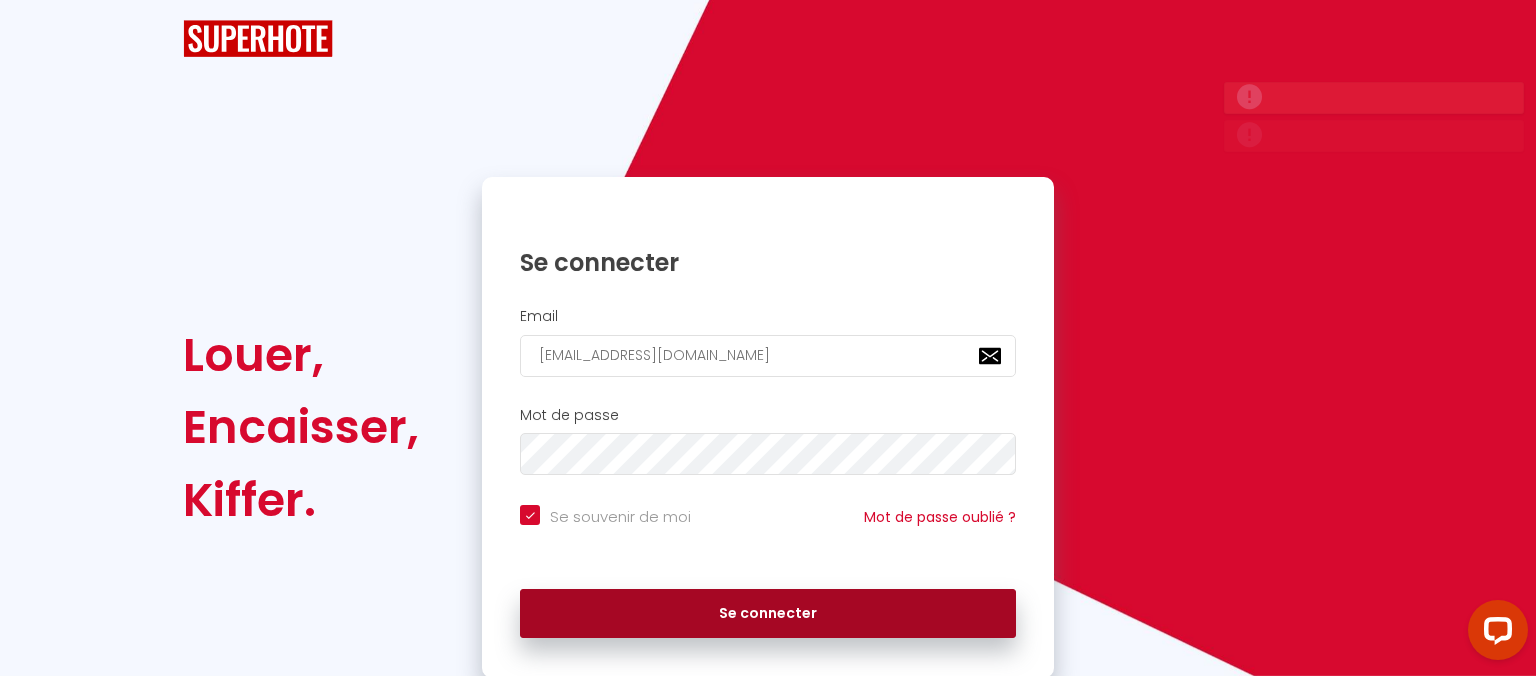 click on "Se connecter" at bounding box center [768, 614] 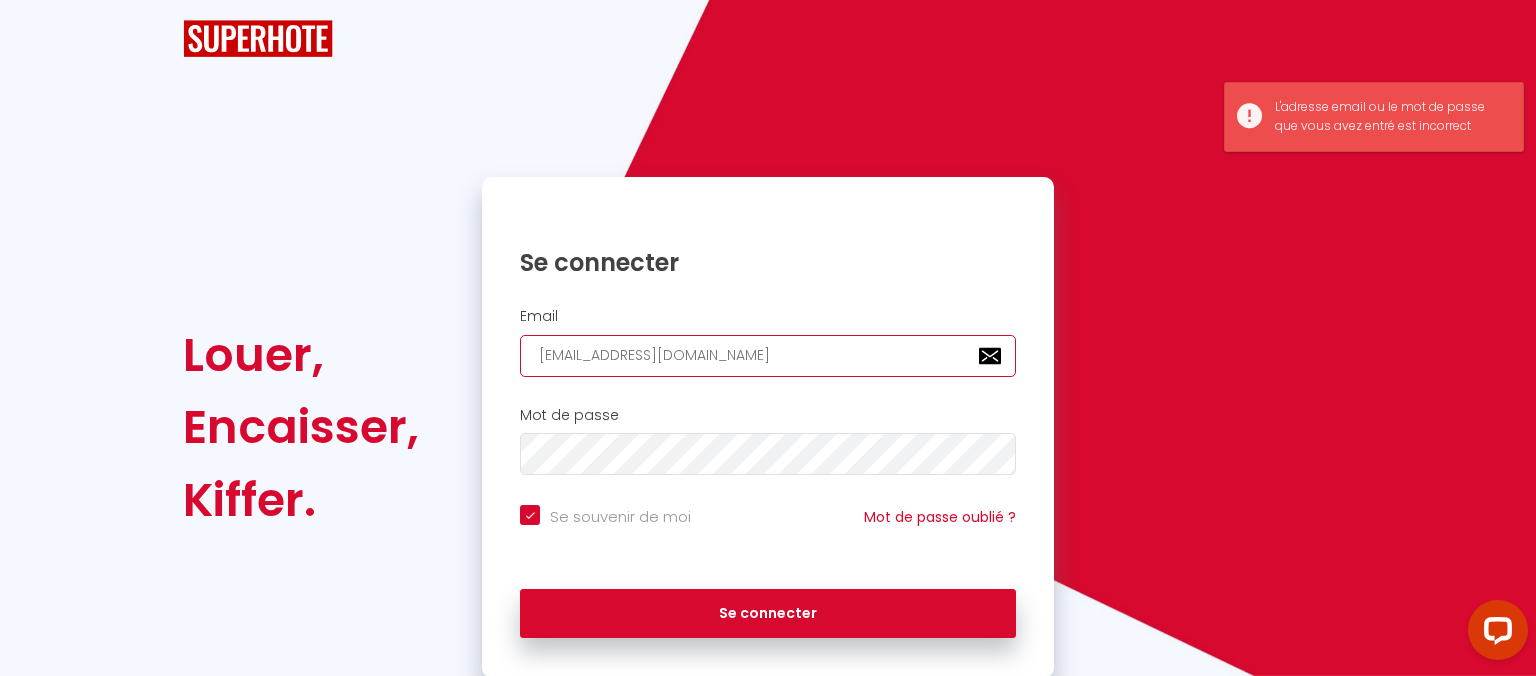 click on "[EMAIL_ADDRESS][DOMAIN_NAME]" at bounding box center (768, 356) 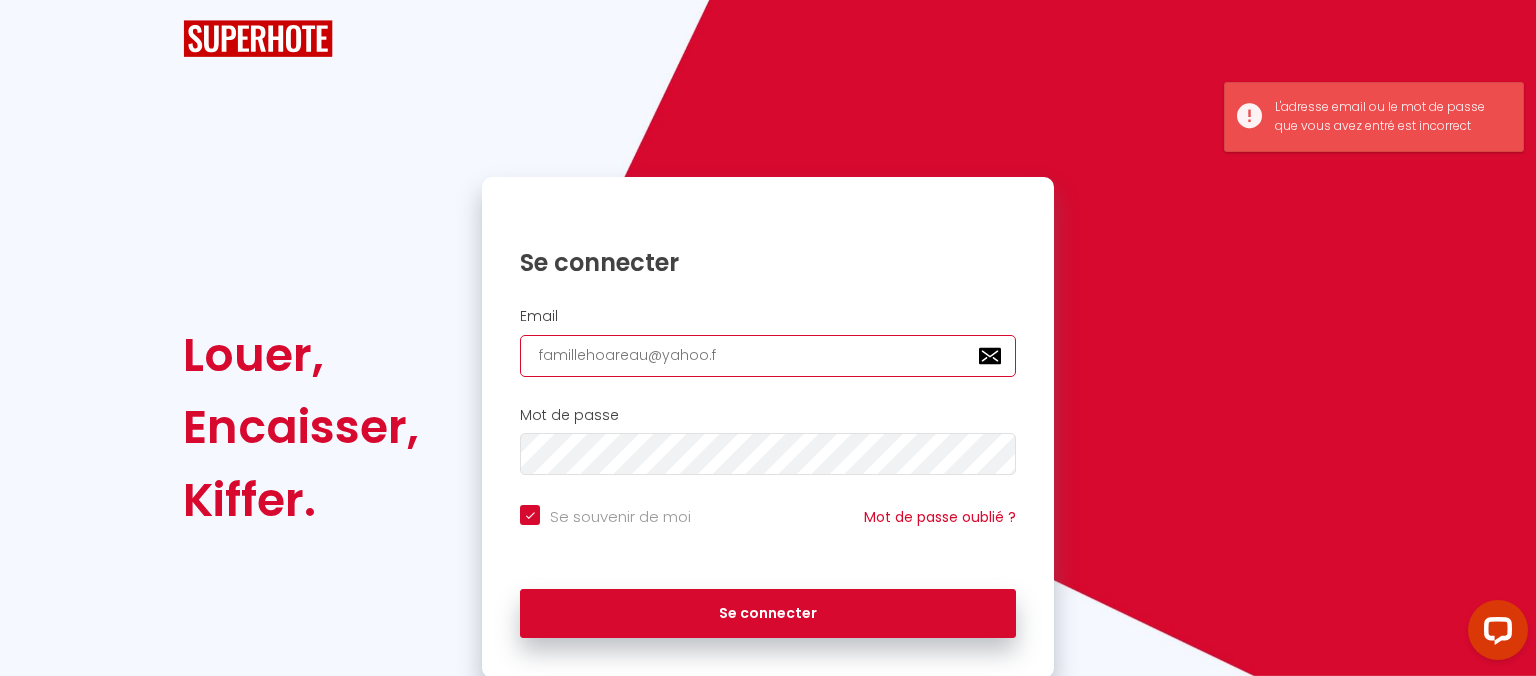 checkbox on "true" 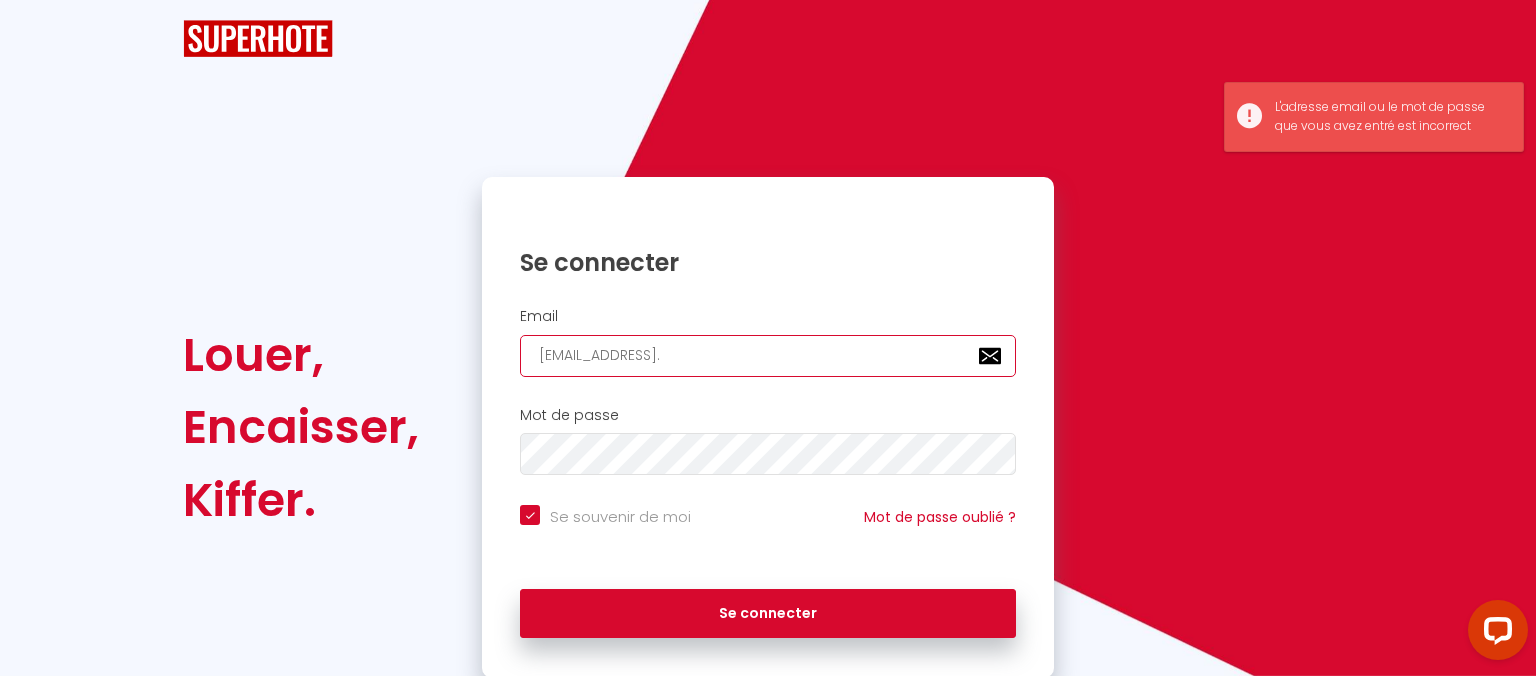 checkbox on "true" 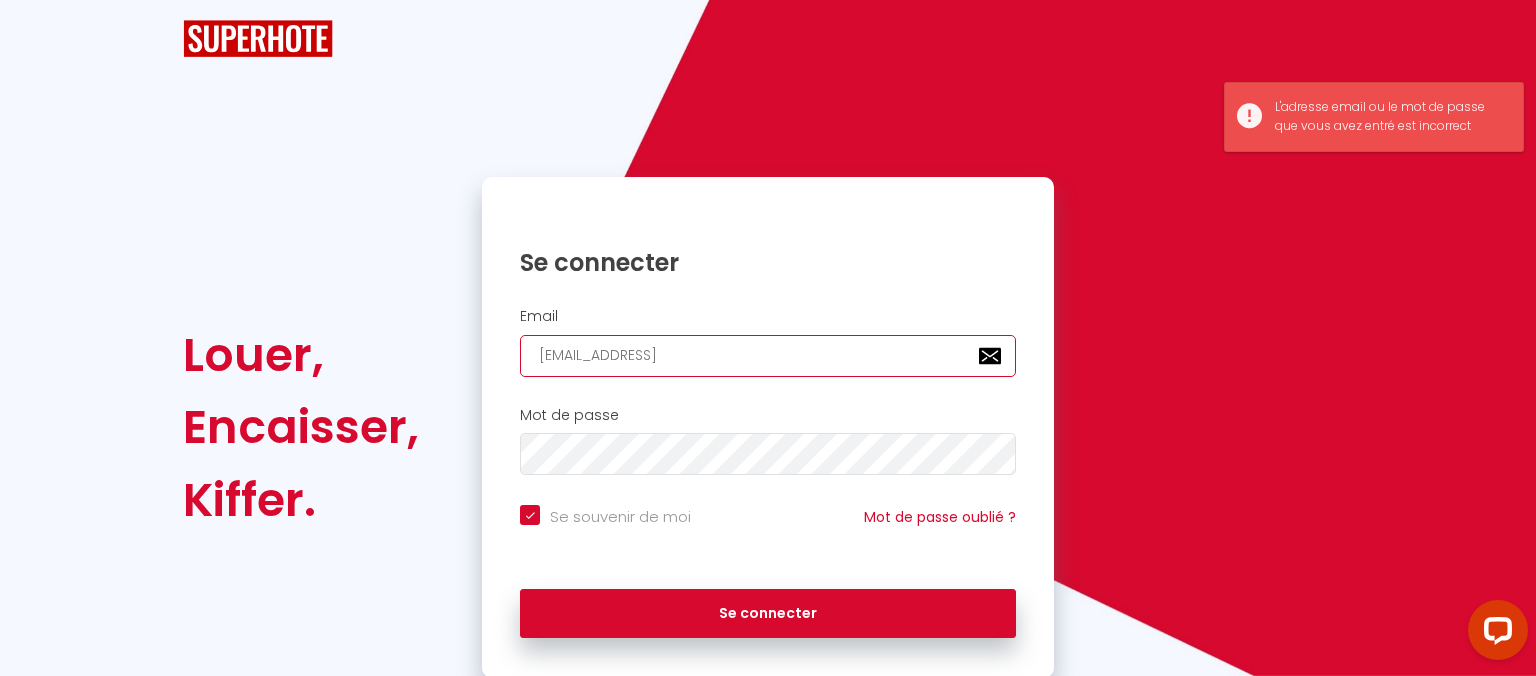 type on "famillehoareau@yaho" 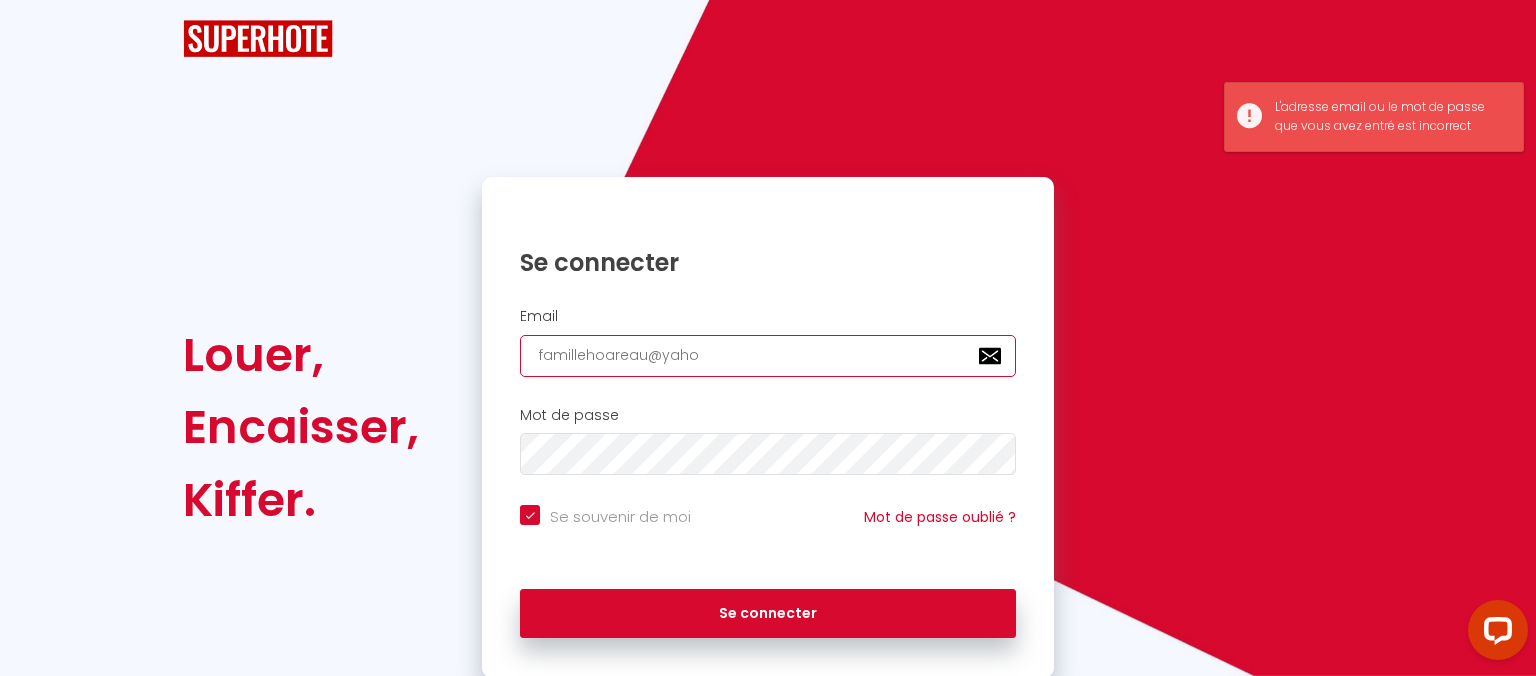 type on "famillehoareau@yah" 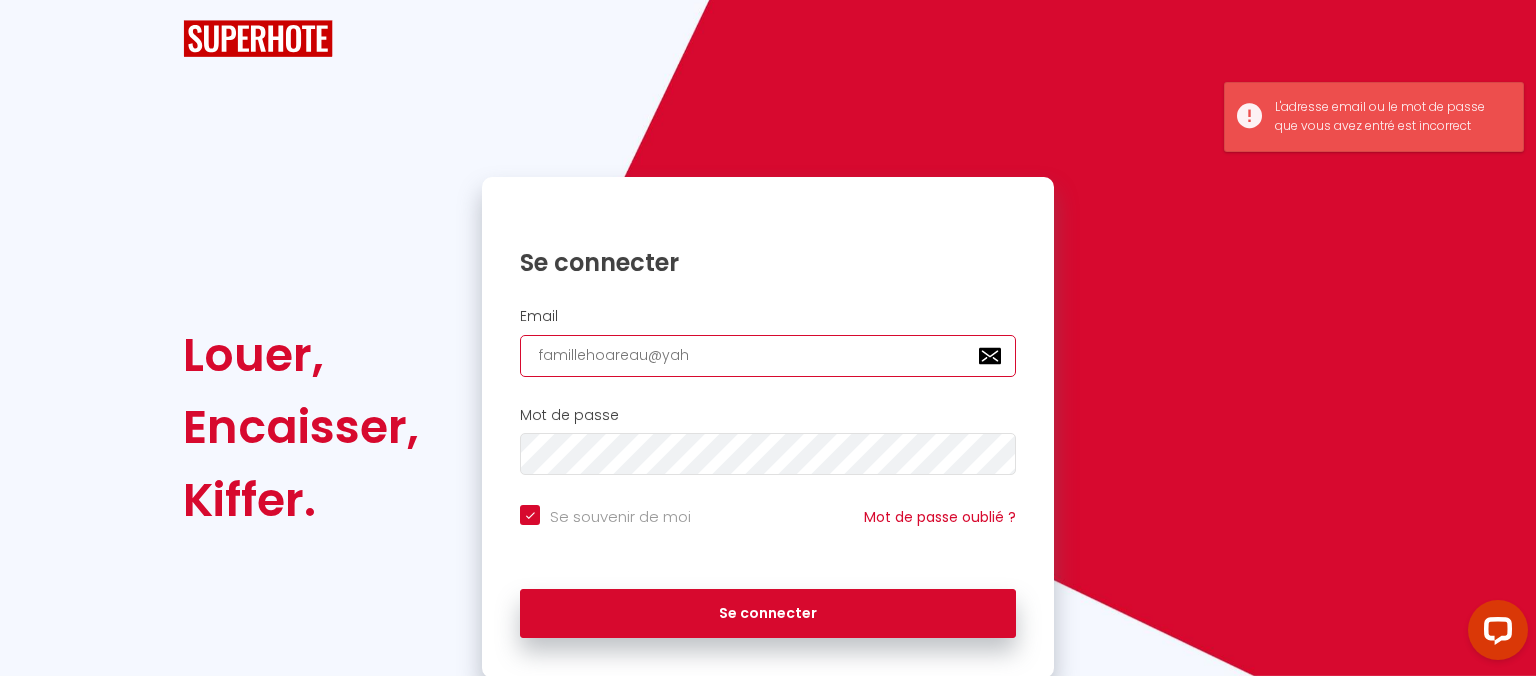 type on "famillehoareau@ya" 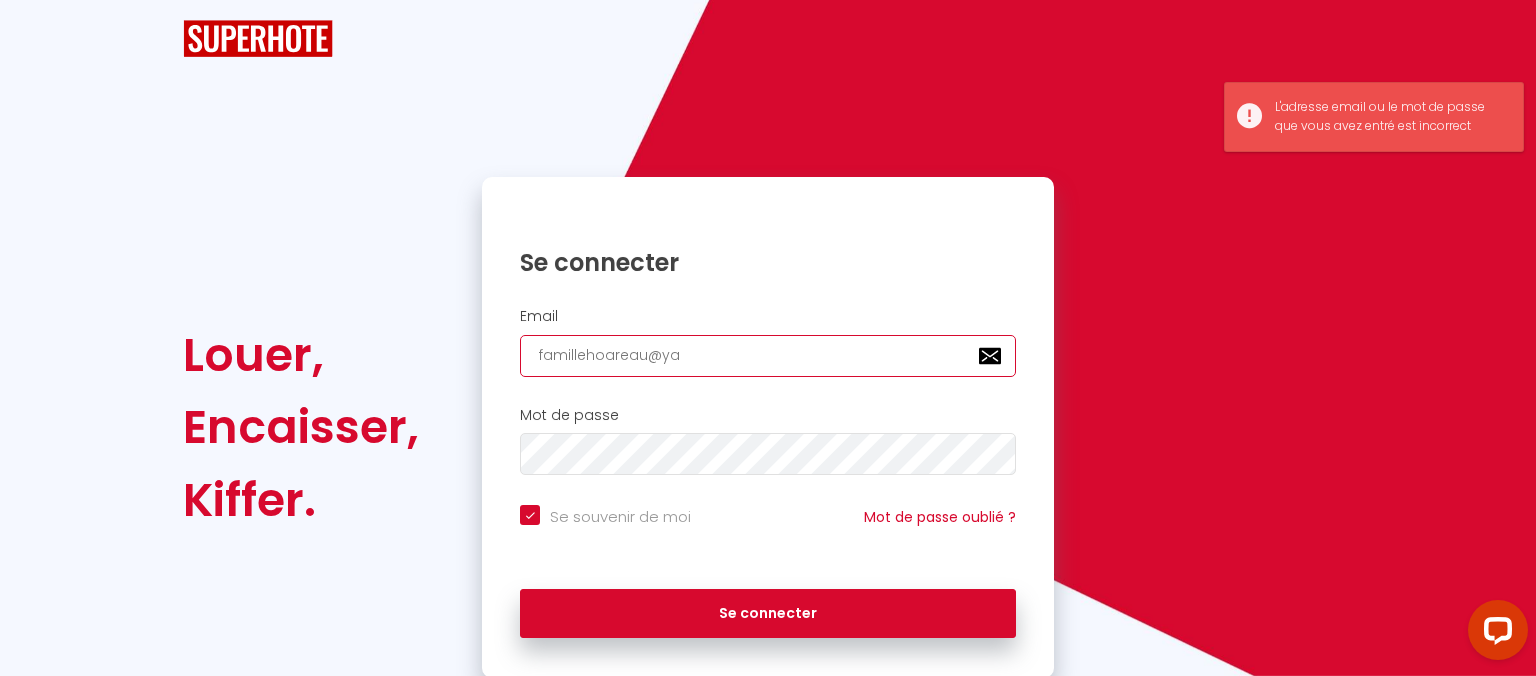 checkbox on "true" 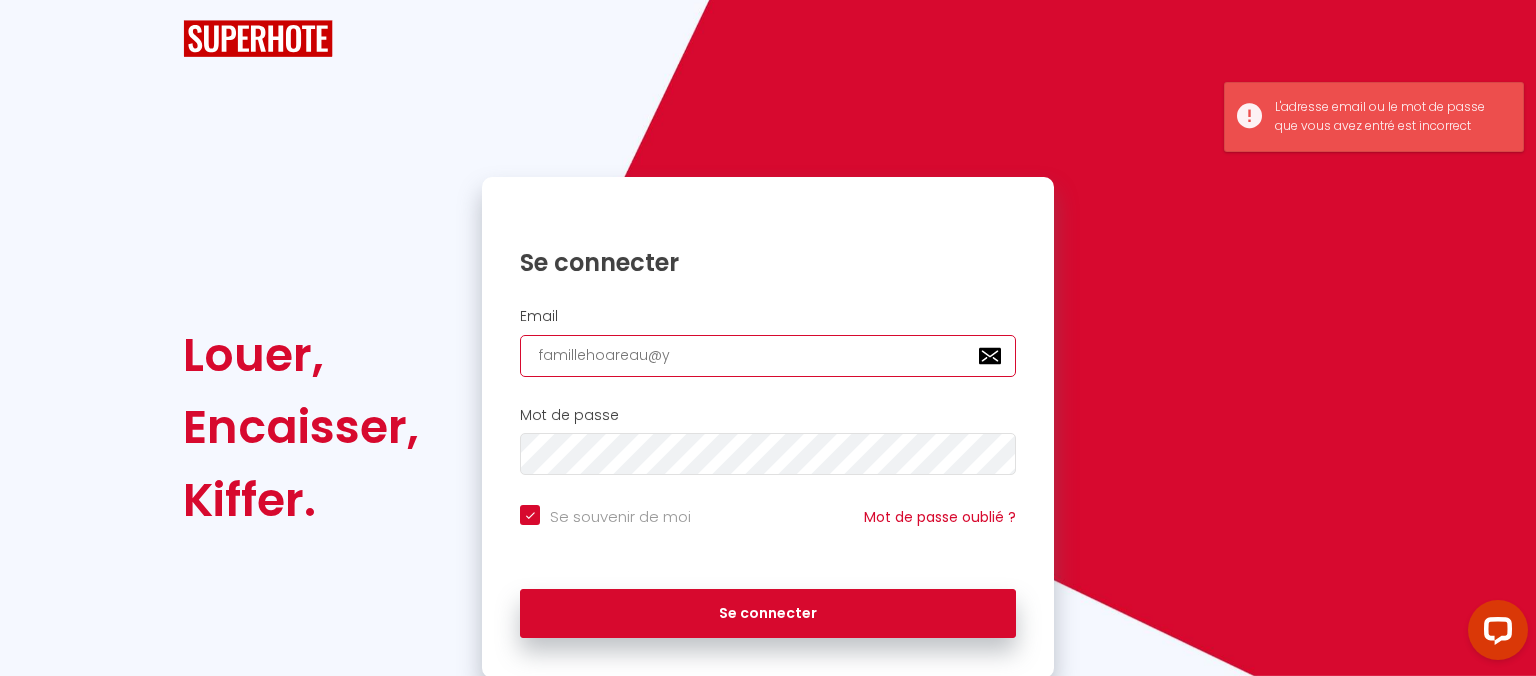 type on "famillehoareau@" 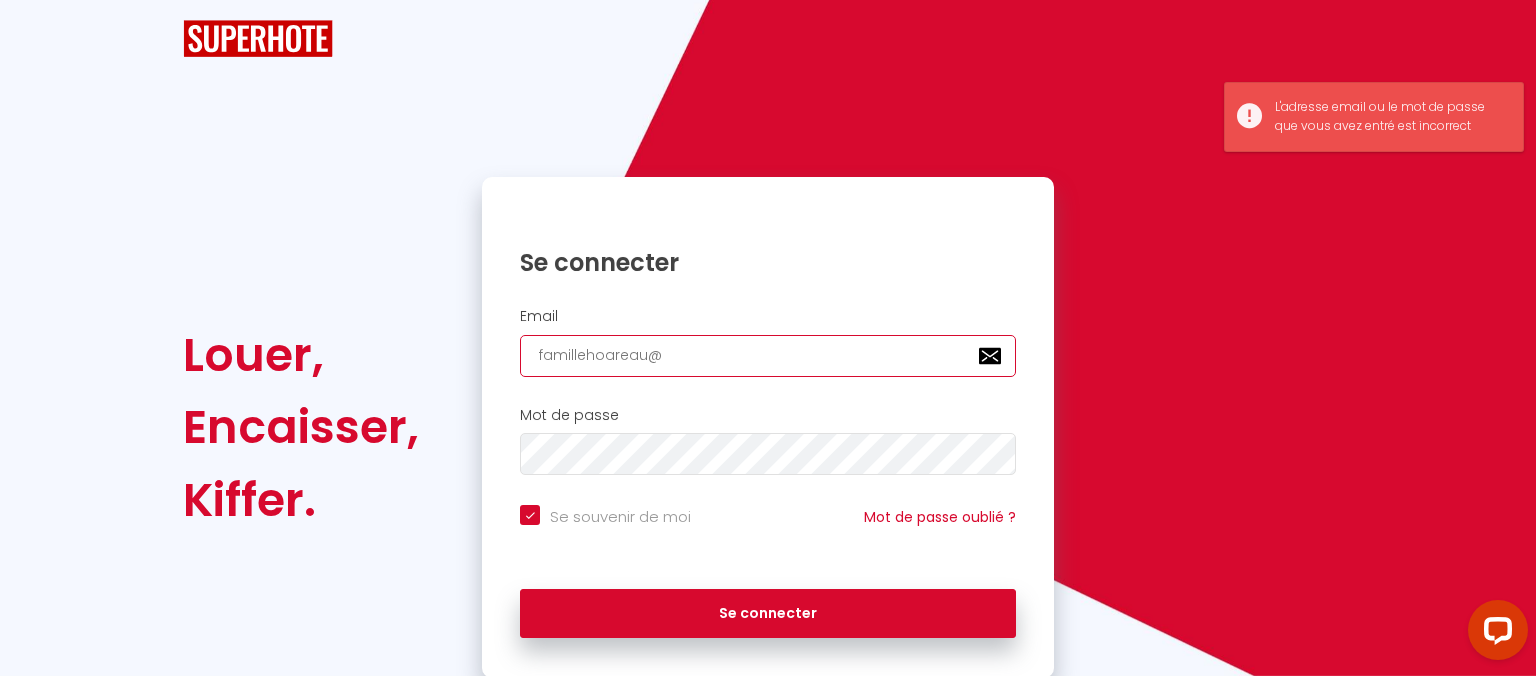 type on "famillehoareau" 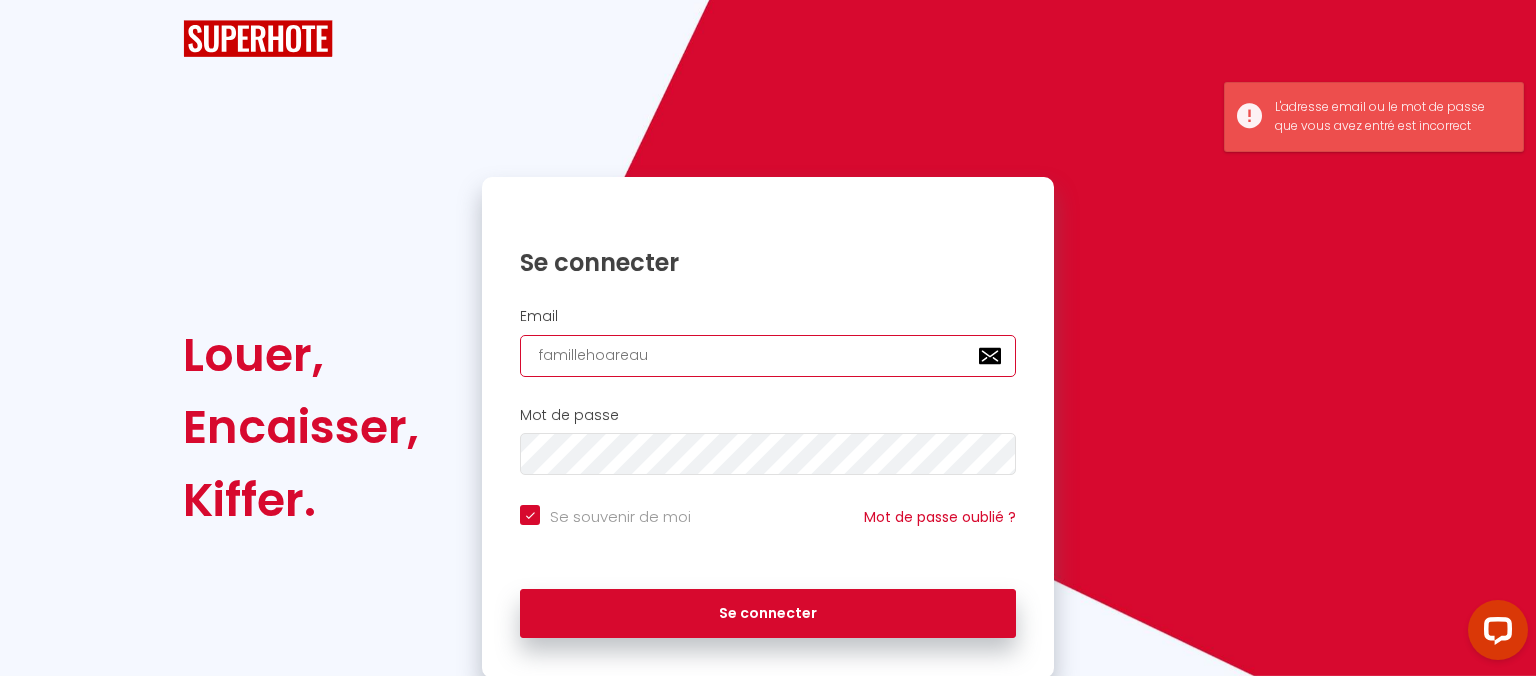 type on "famillehoarea" 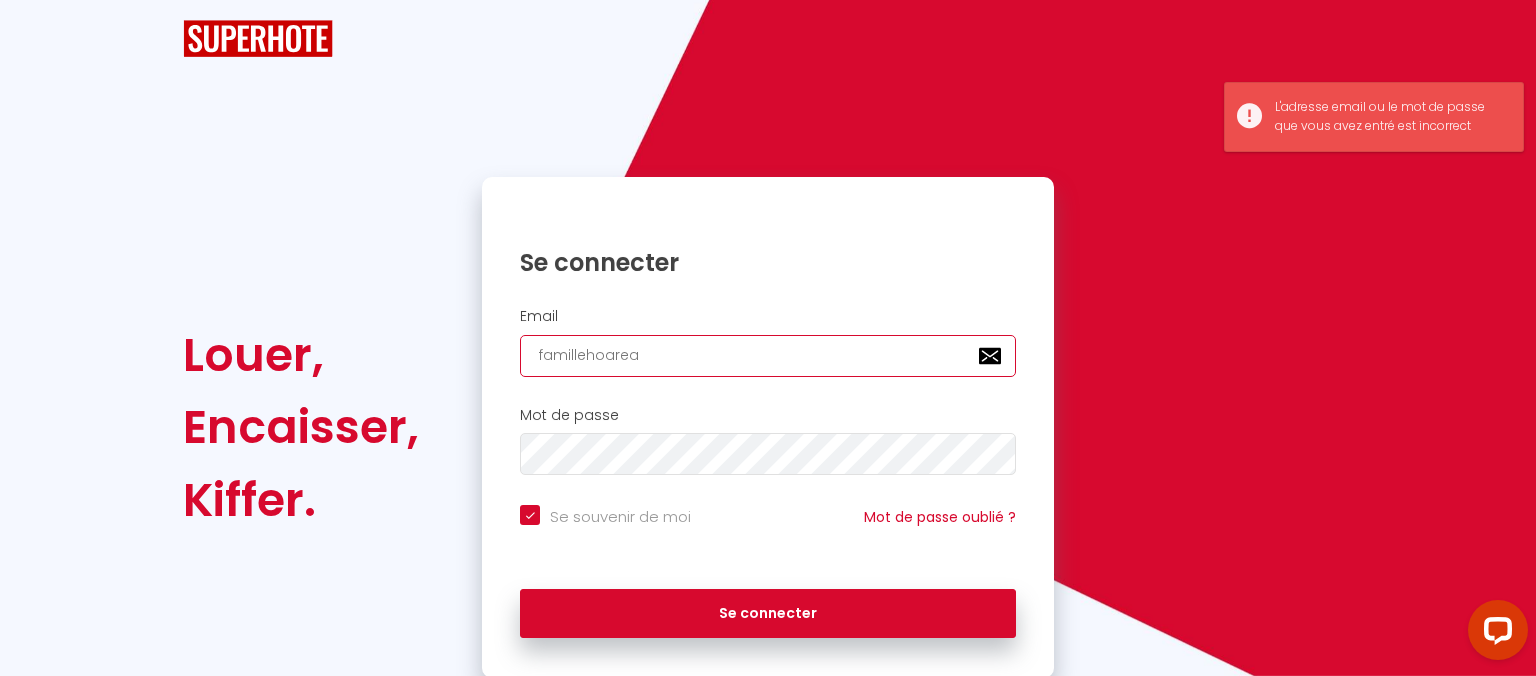 type on "famillehoare" 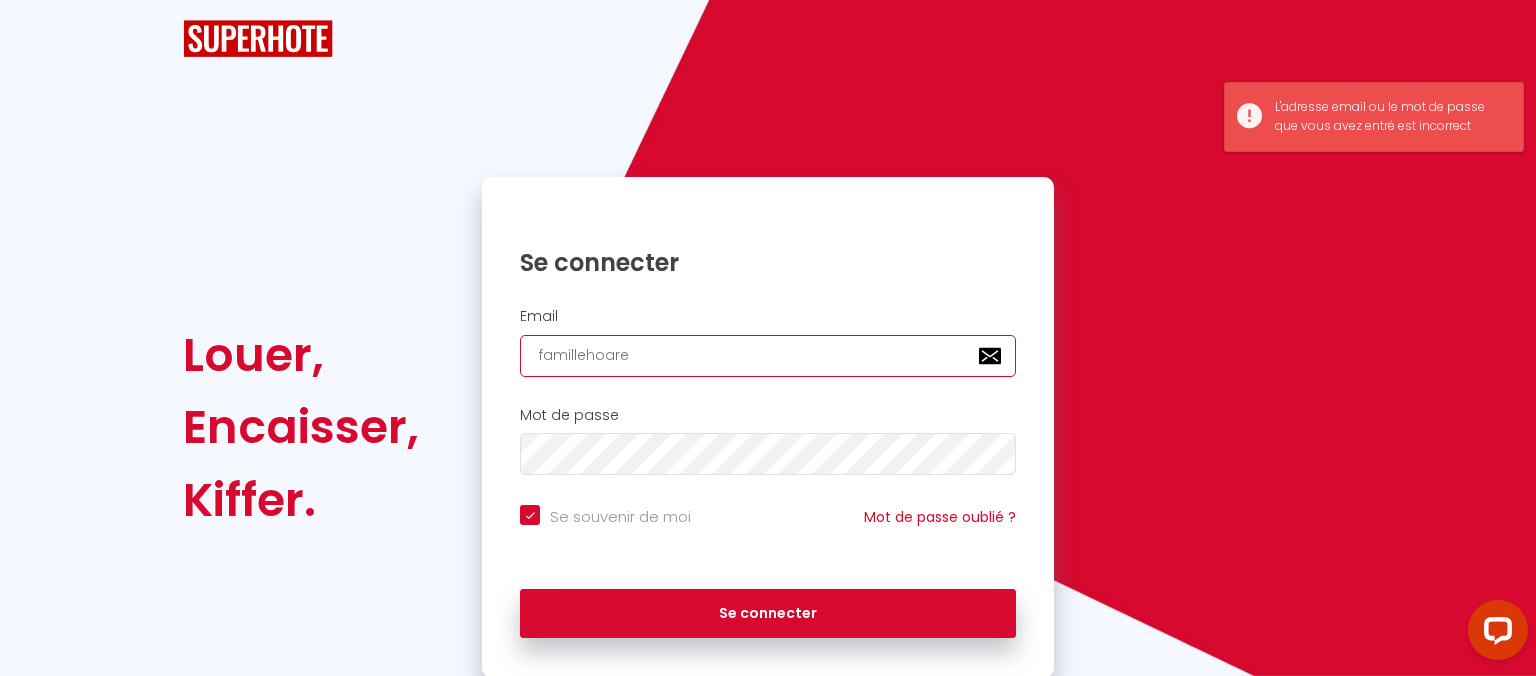 type on "famillehoar" 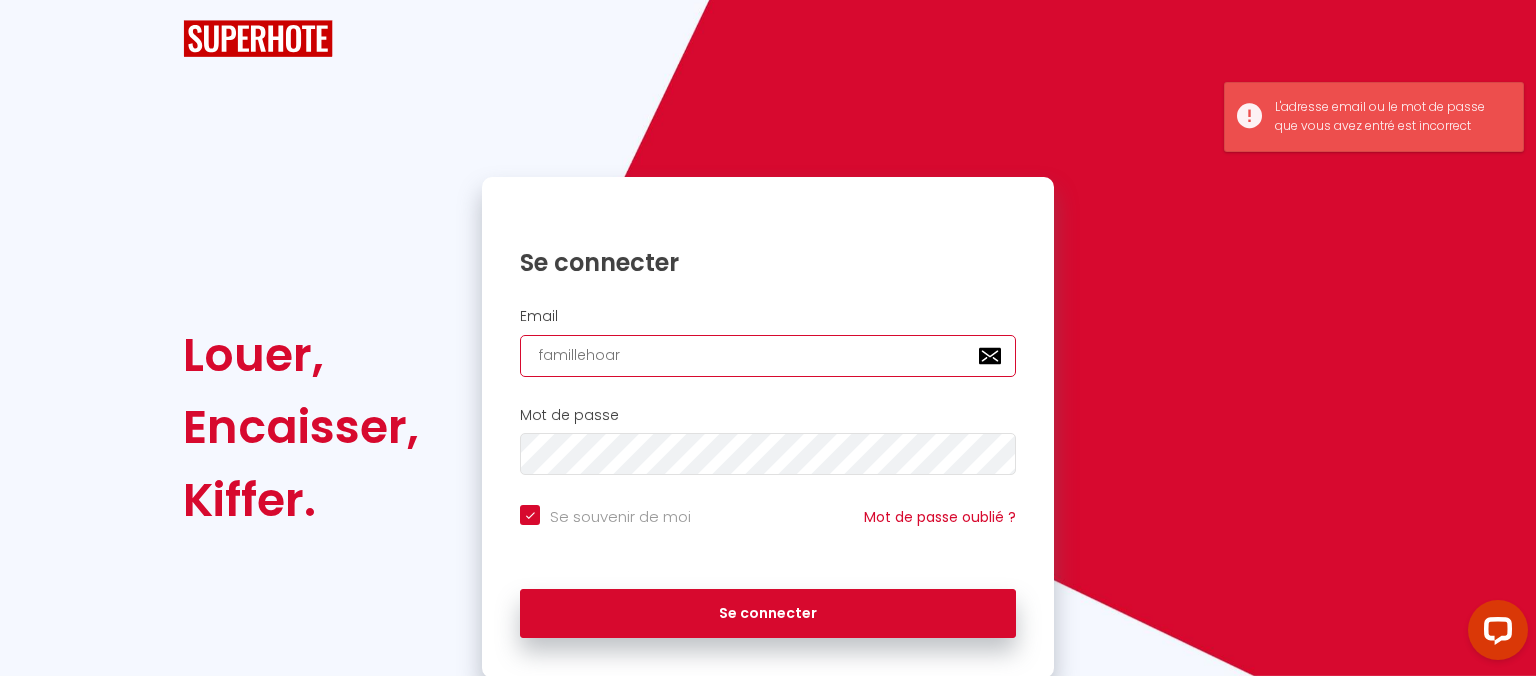 type on "famillehoa" 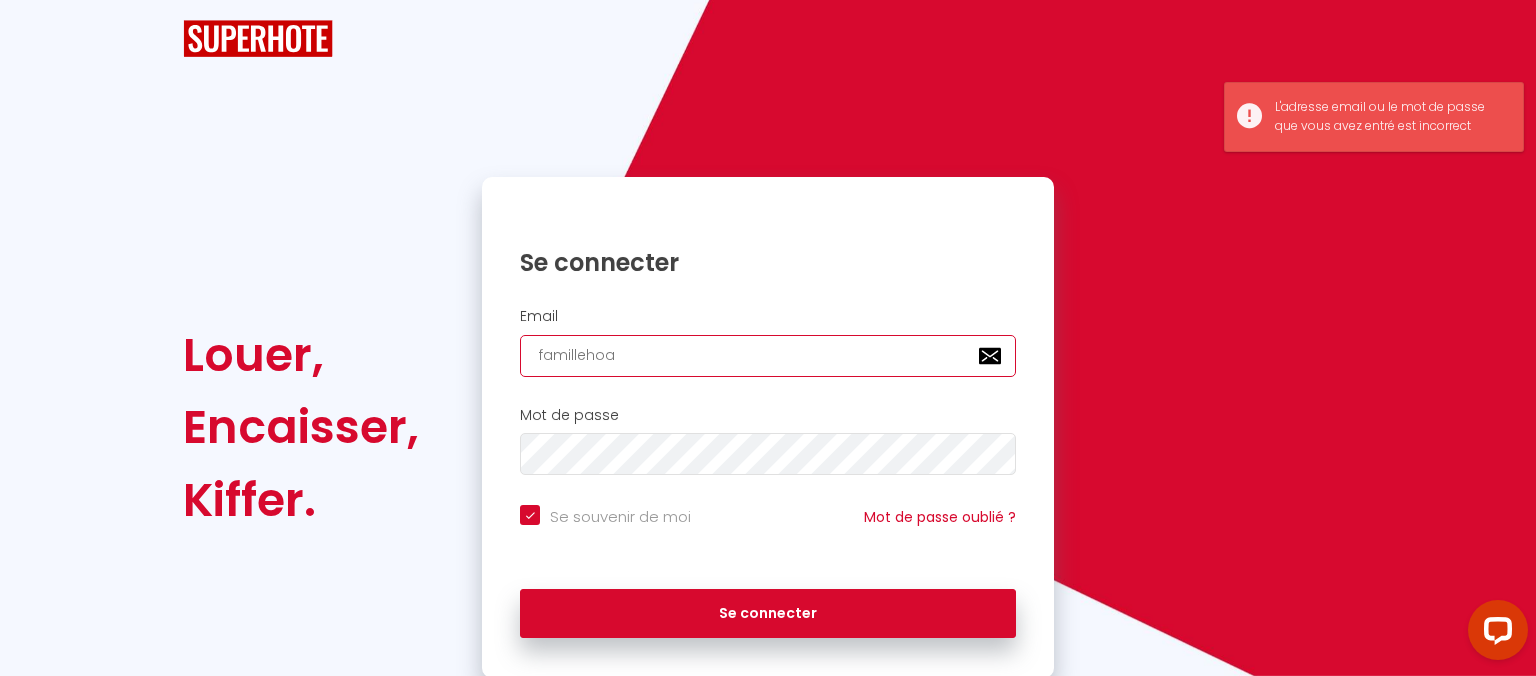 type on "familleho" 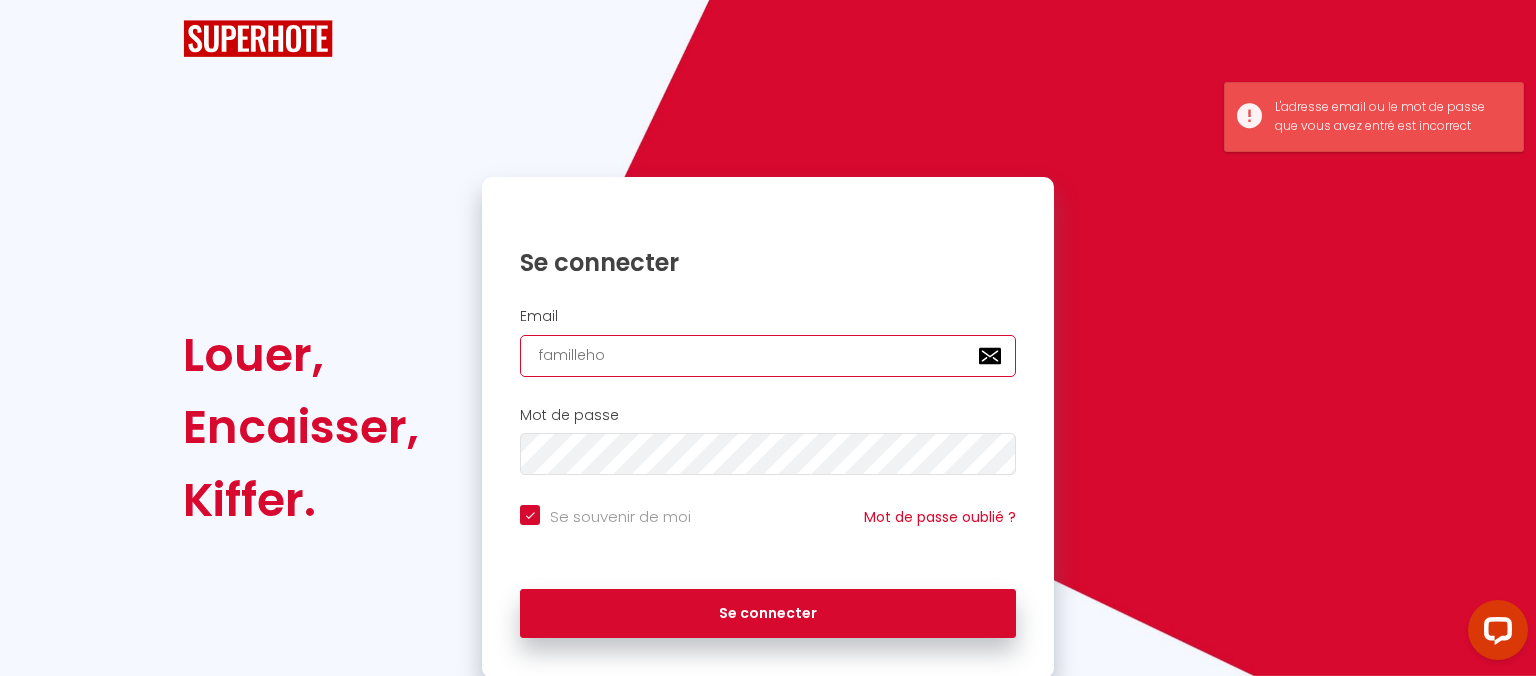 type on "familleh" 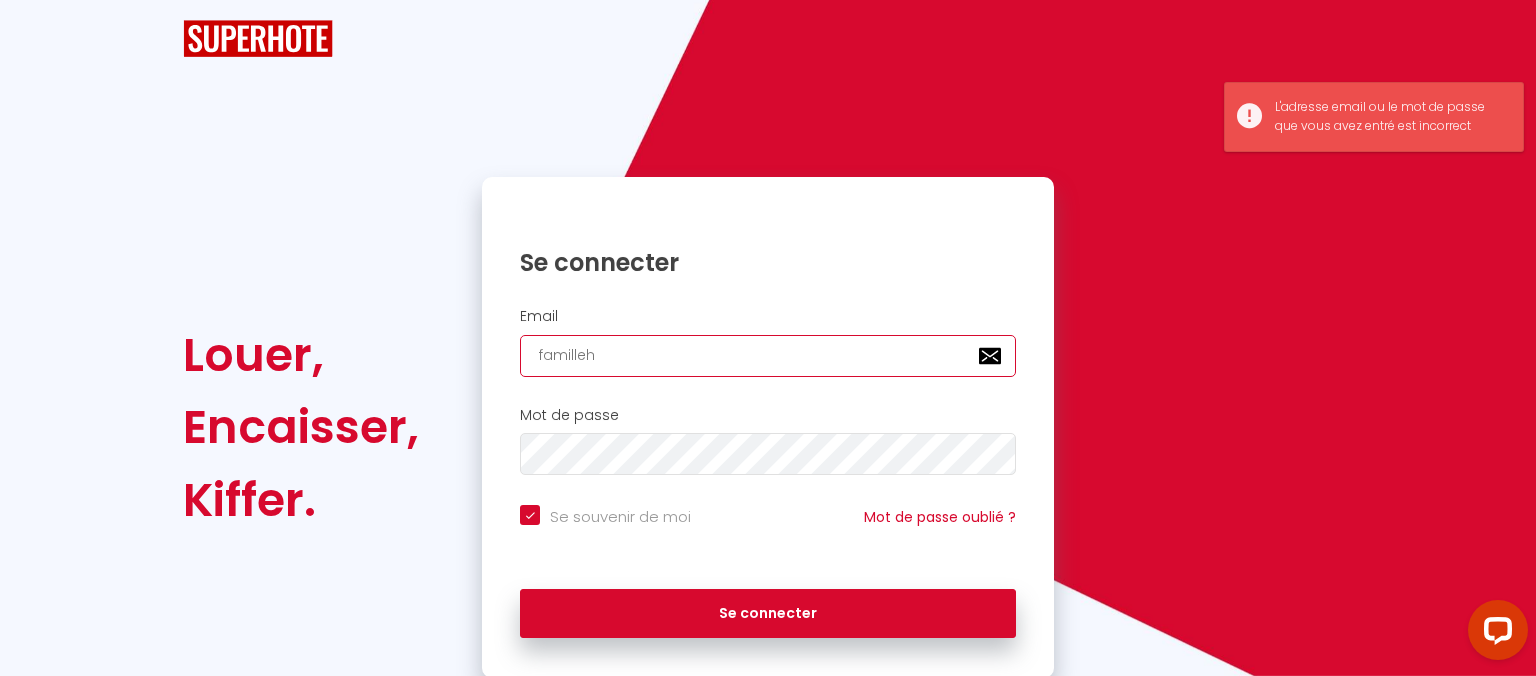 type on "famille" 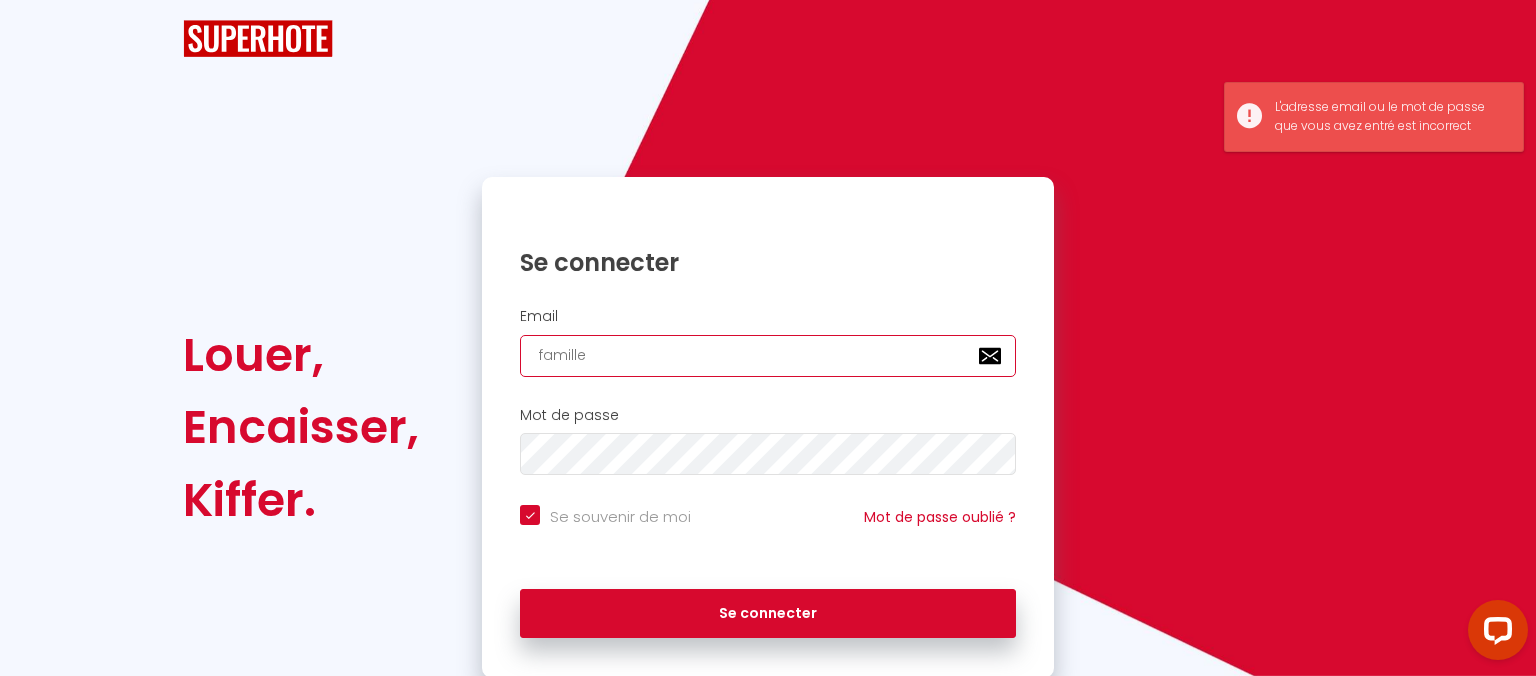 checkbox on "true" 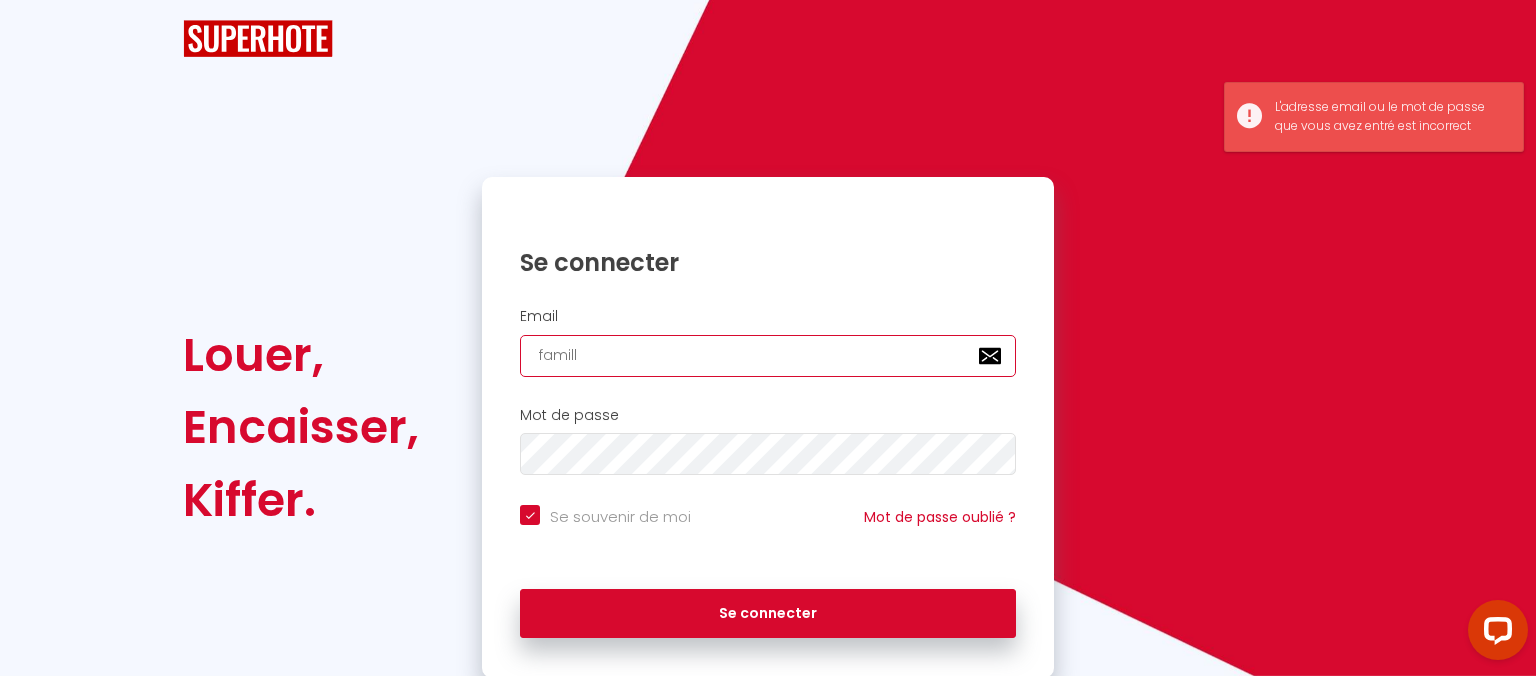type on "famil" 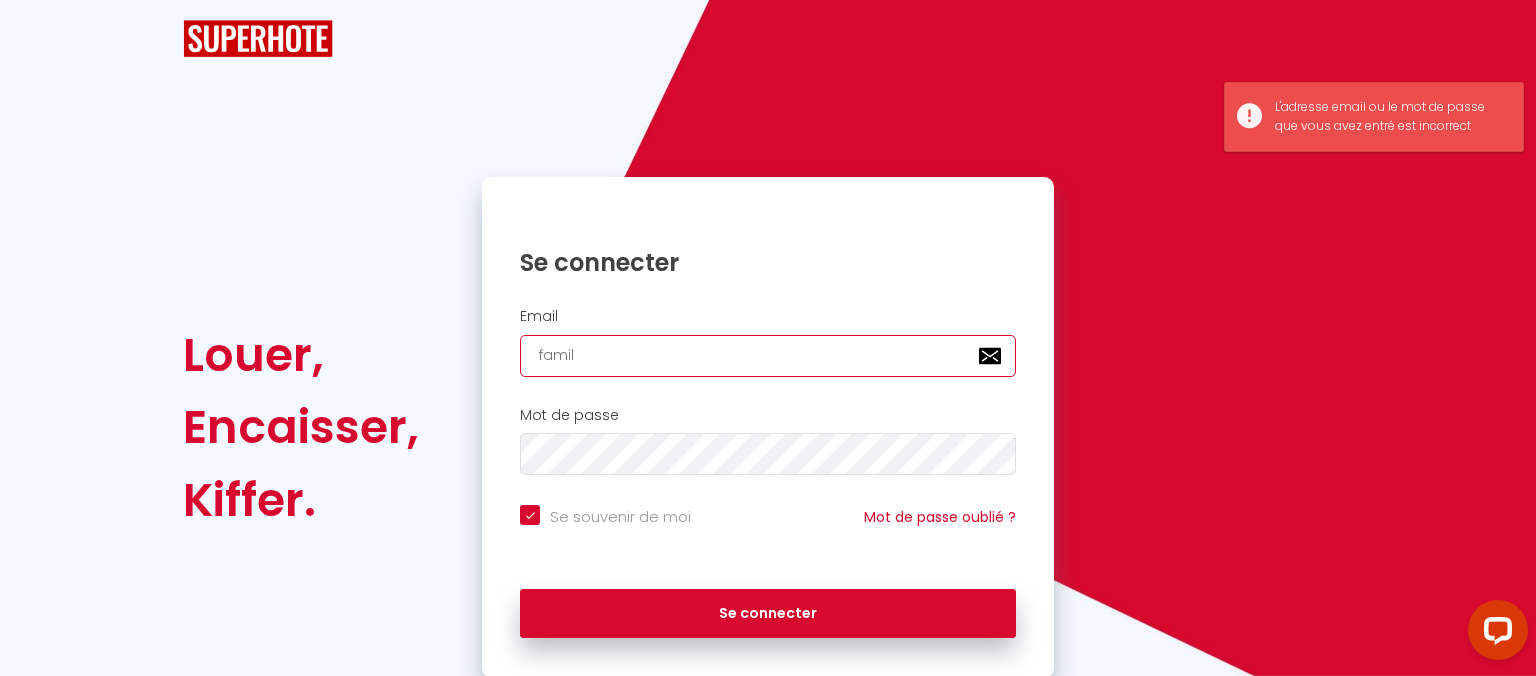 checkbox on "true" 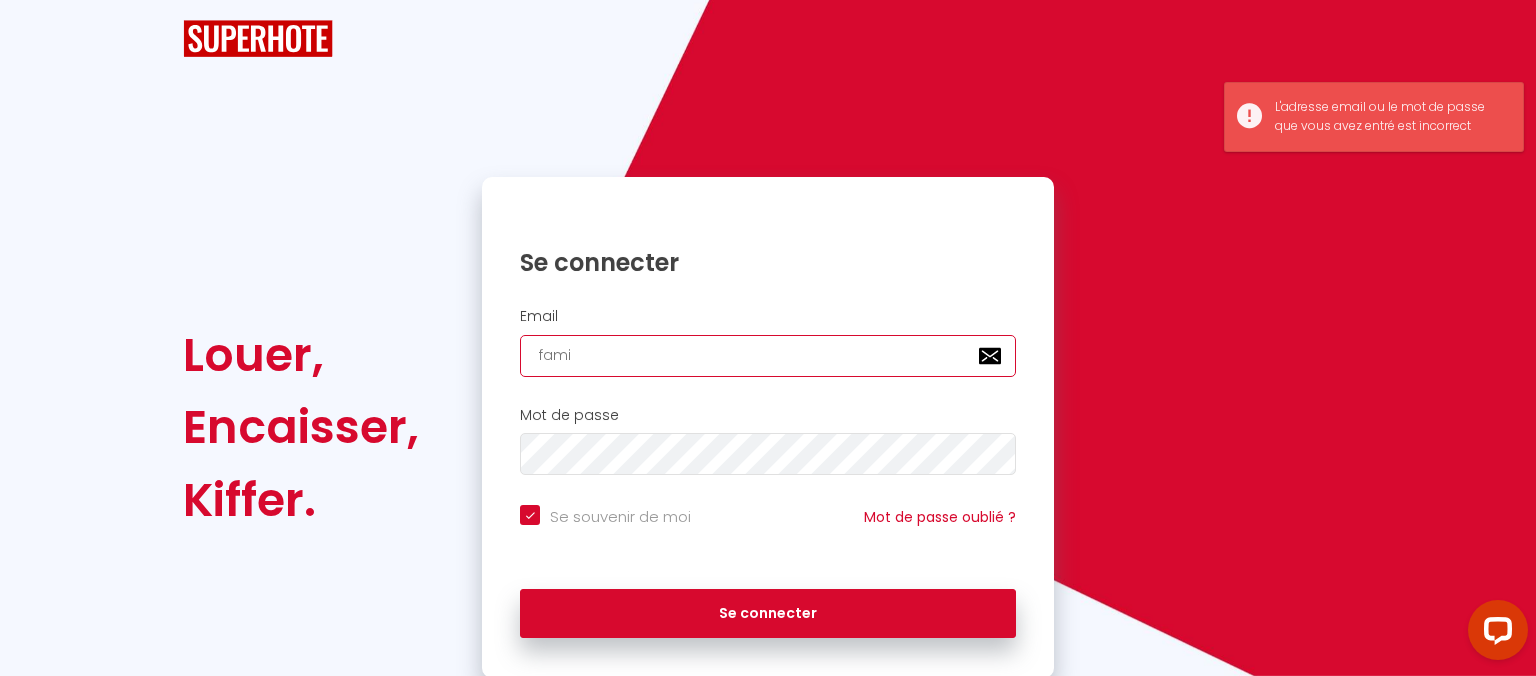 type on "fam" 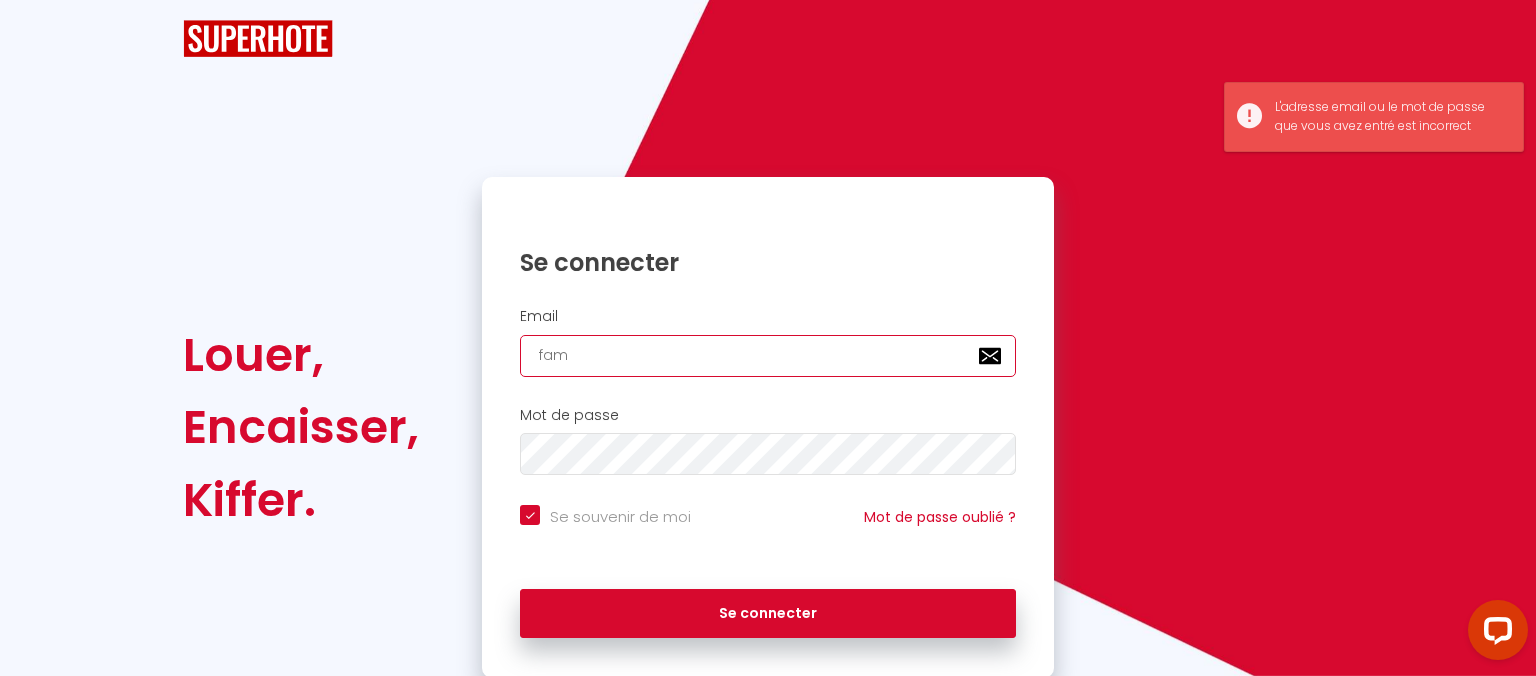 type on "fa" 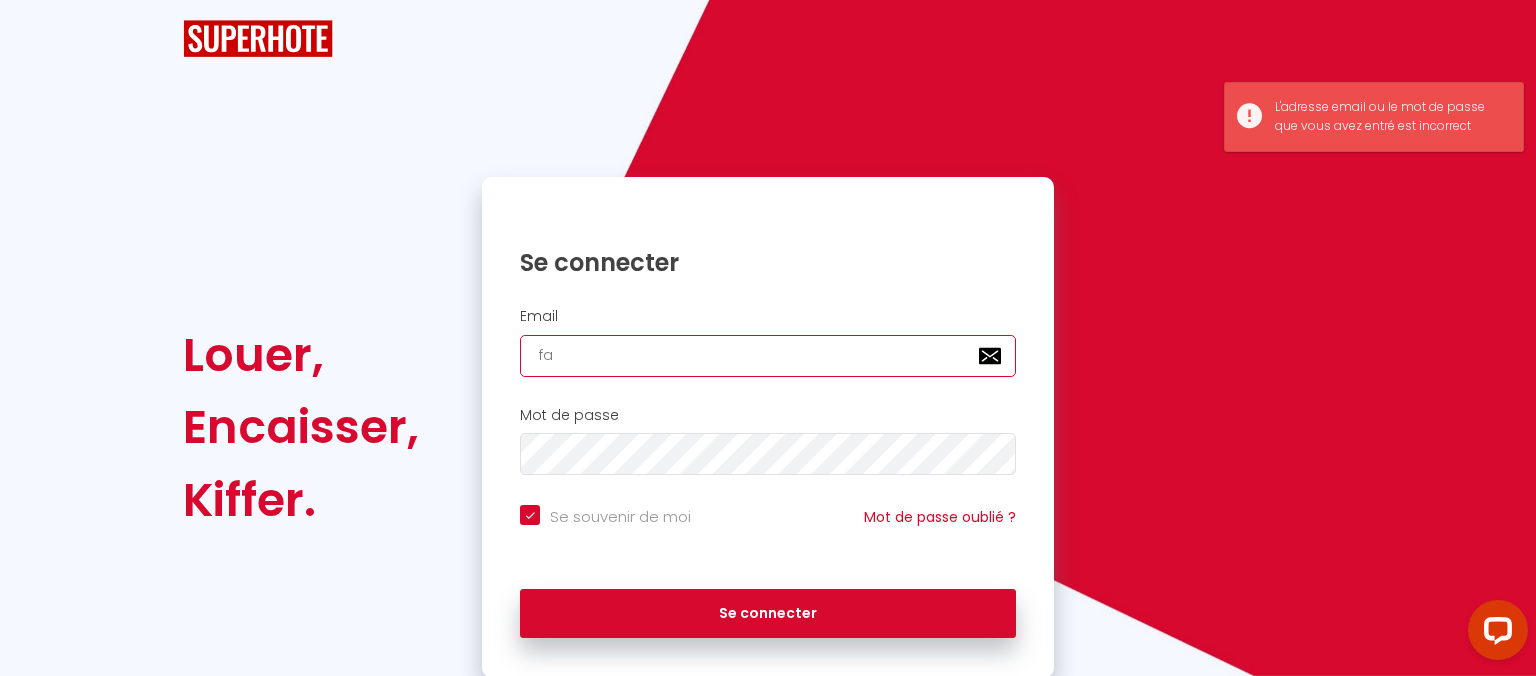 type on "f" 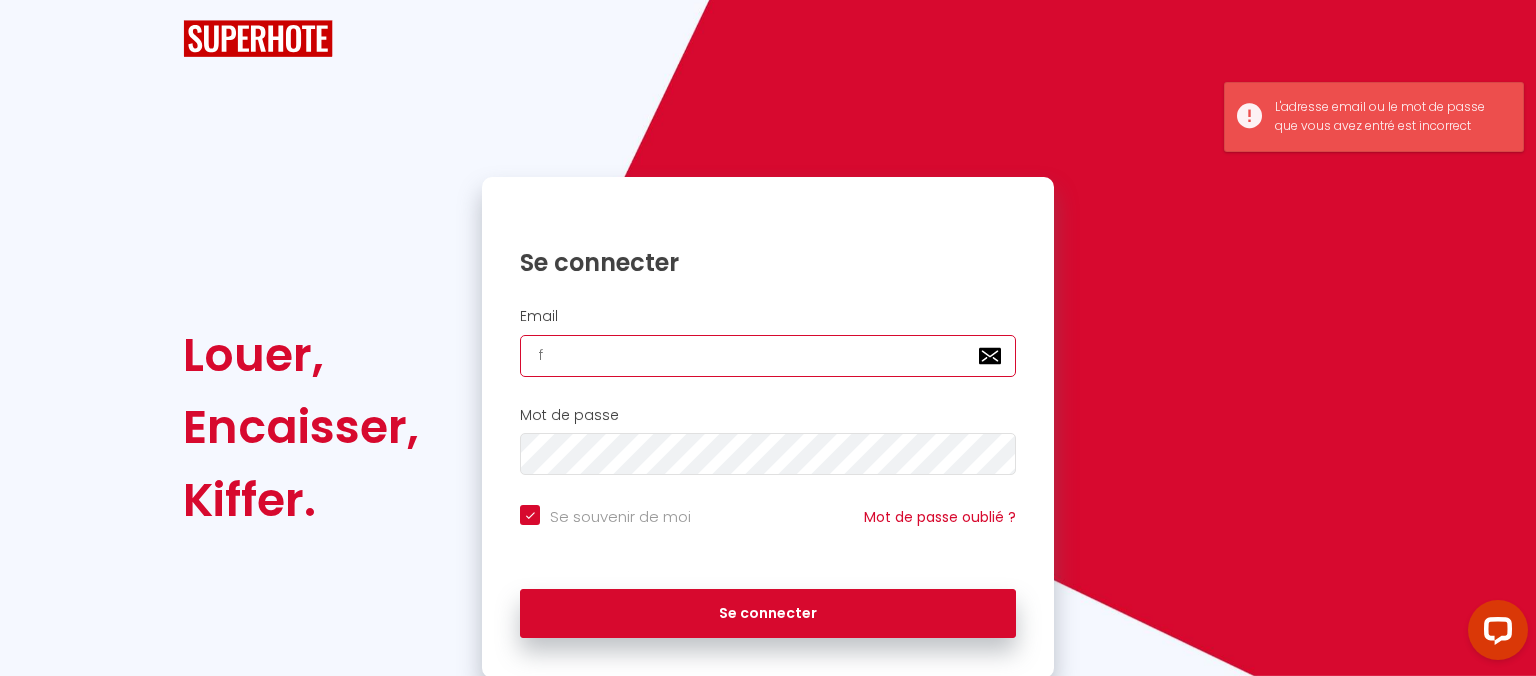 type 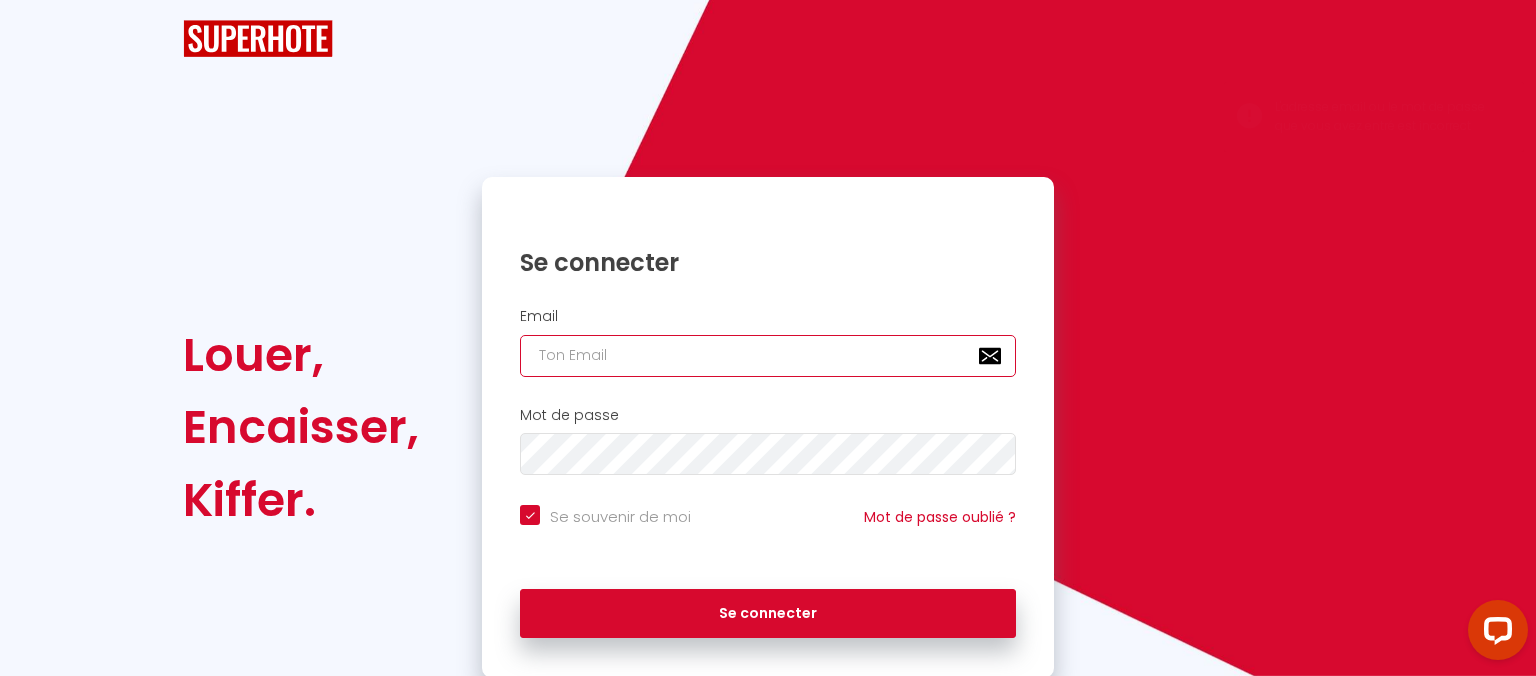type on "k" 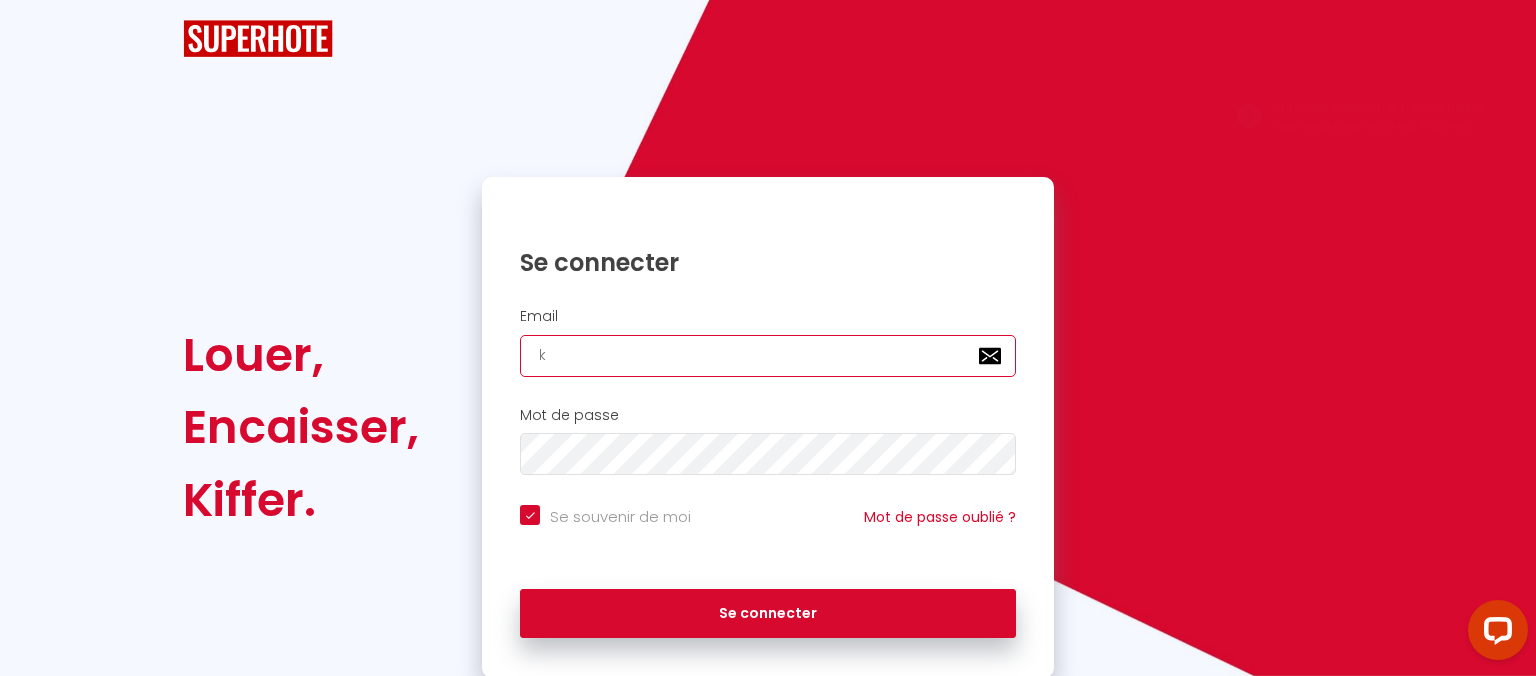type on "ko" 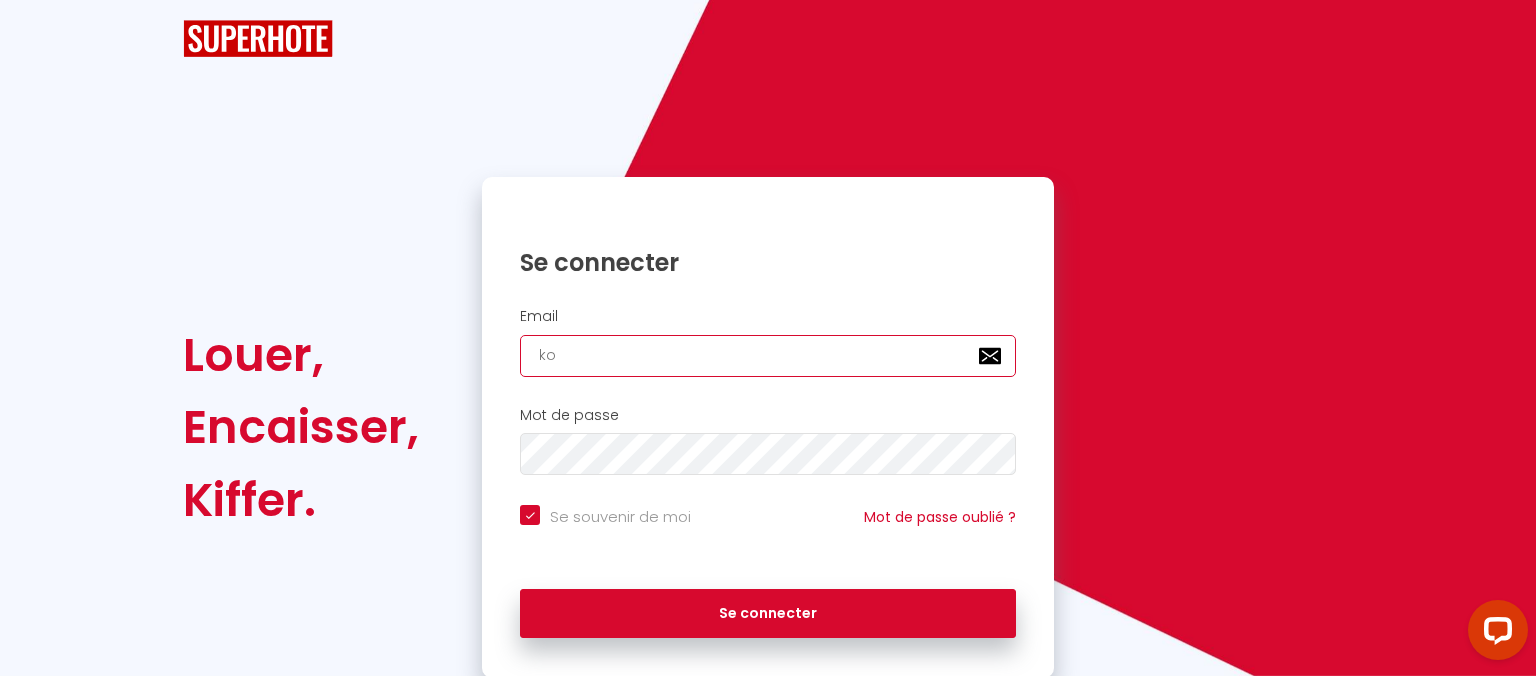 type on "[EMAIL_ADDRESS][DOMAIN_NAME]" 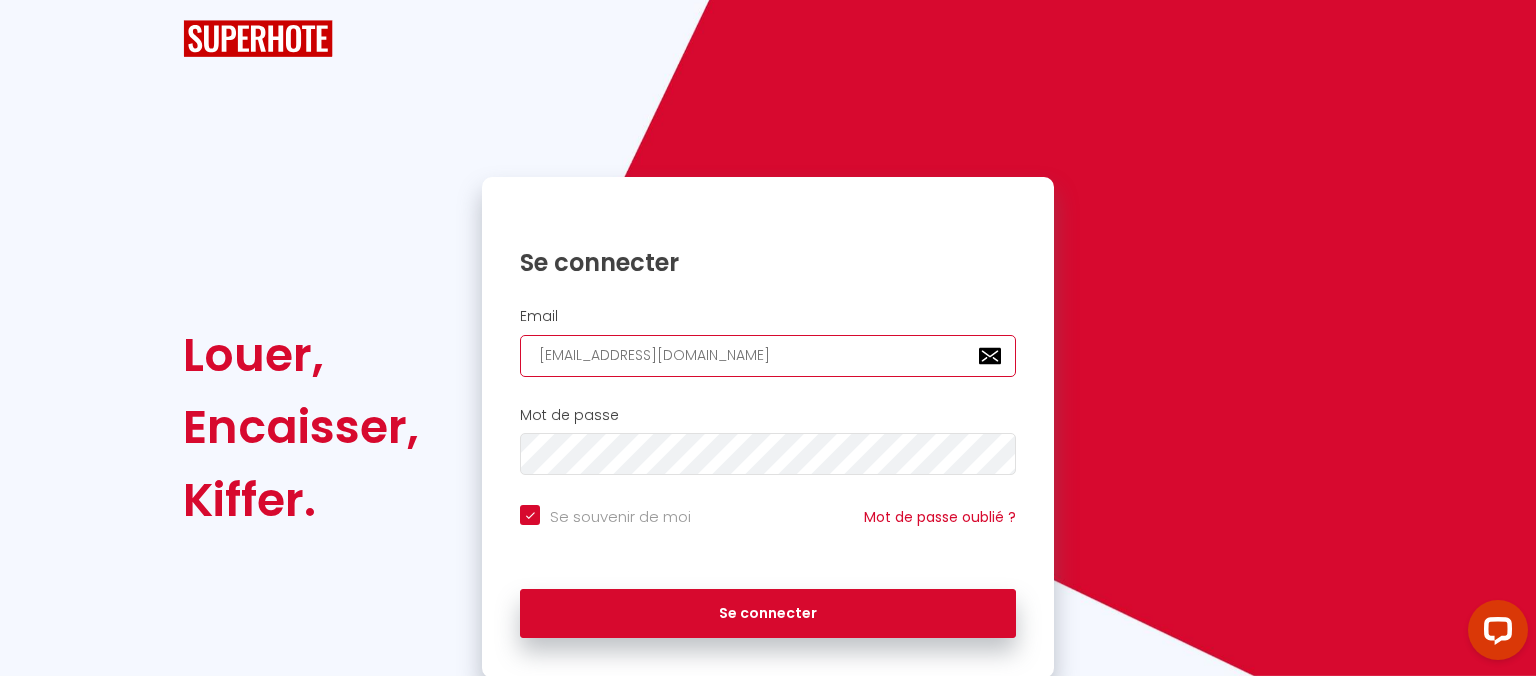 checkbox on "true" 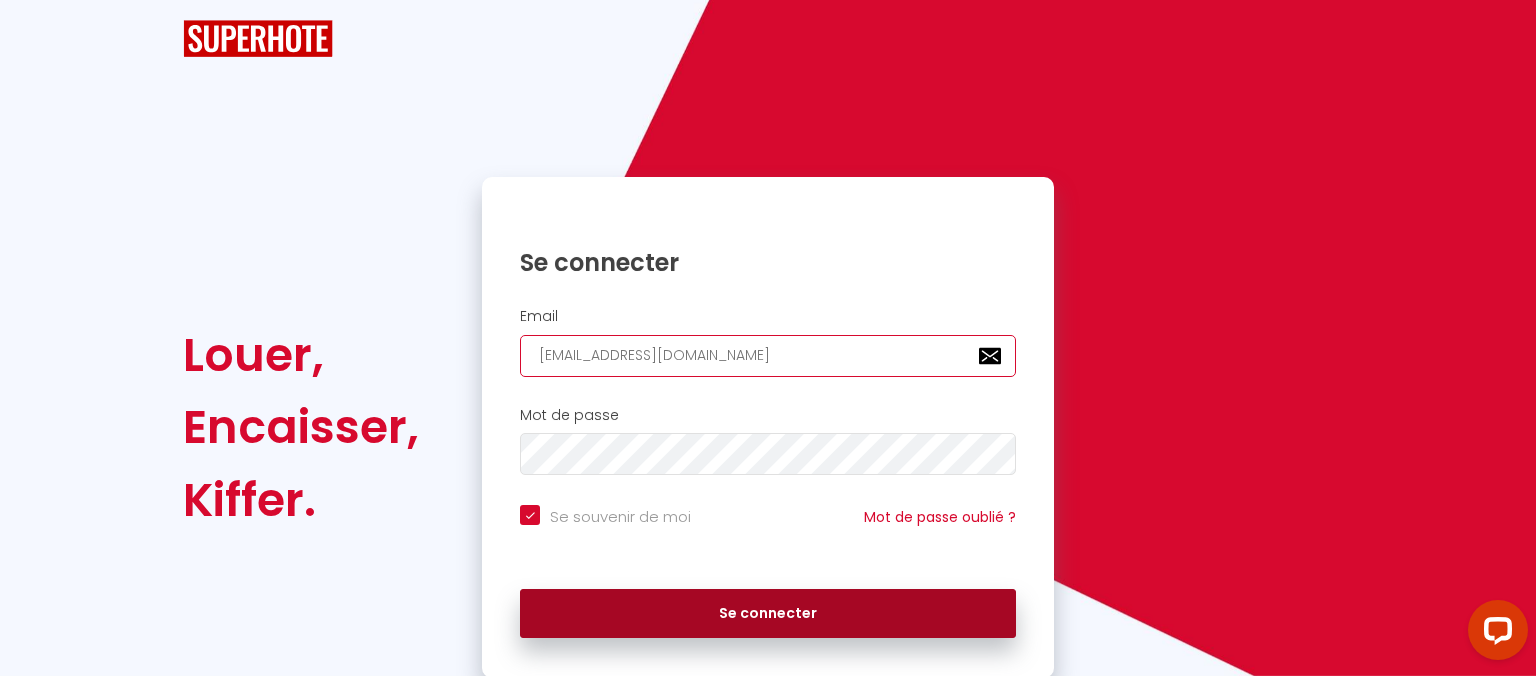 type on "[EMAIL_ADDRESS][DOMAIN_NAME]" 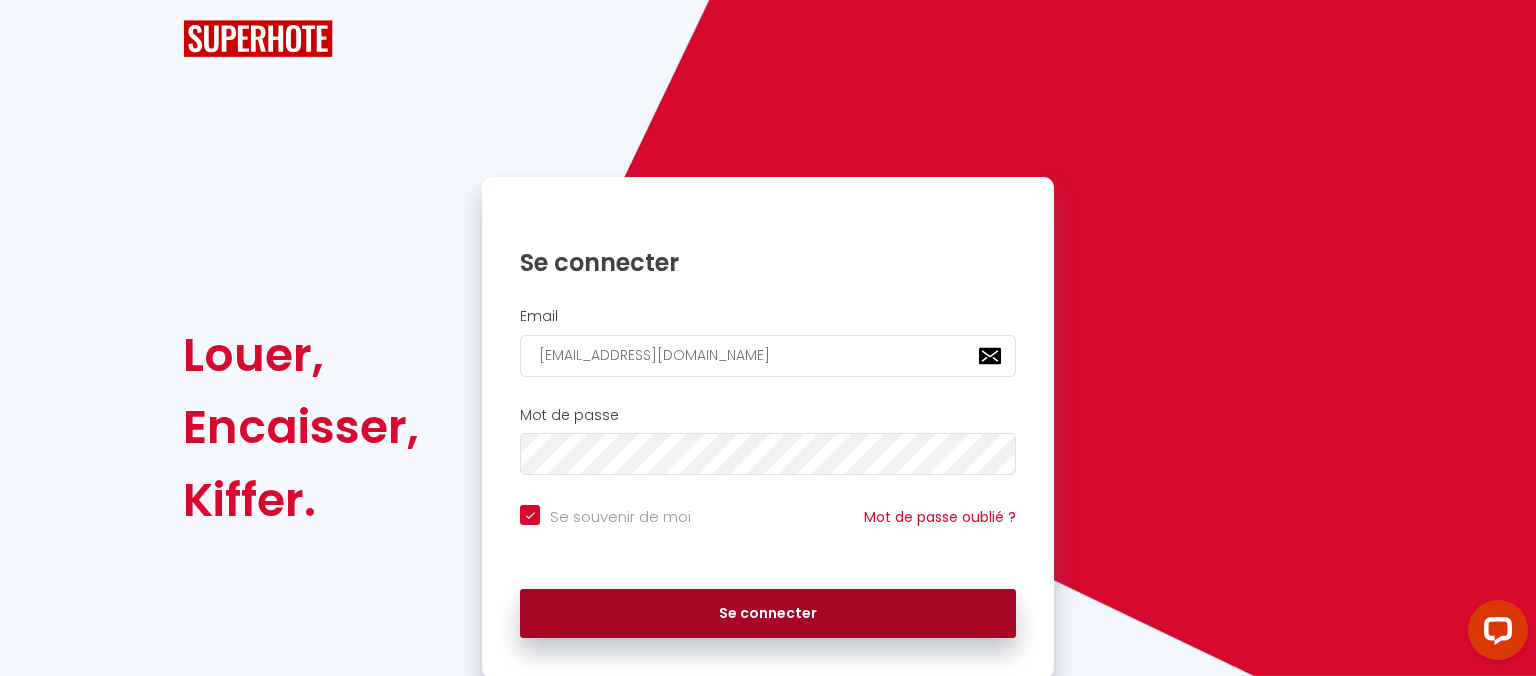 click on "Se connecter" at bounding box center [768, 614] 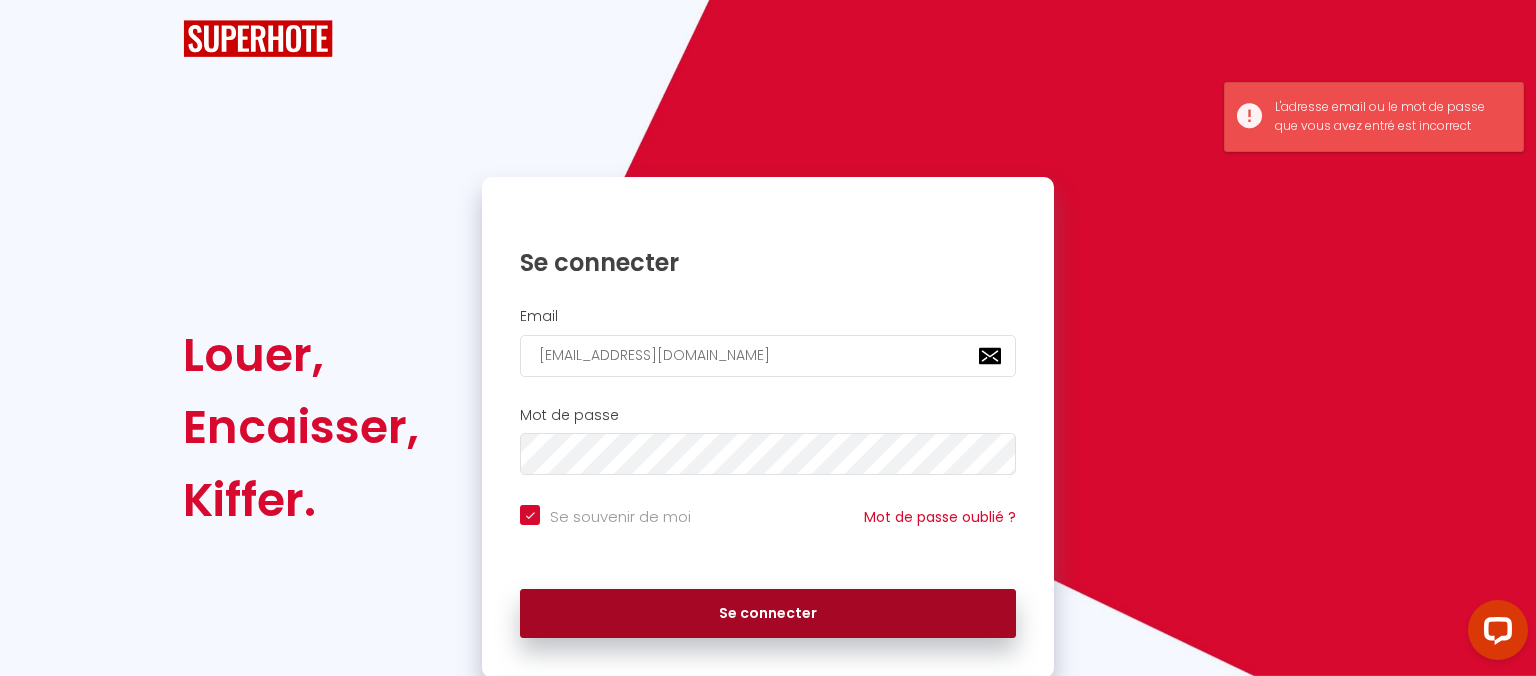 click on "Se connecter" at bounding box center (768, 614) 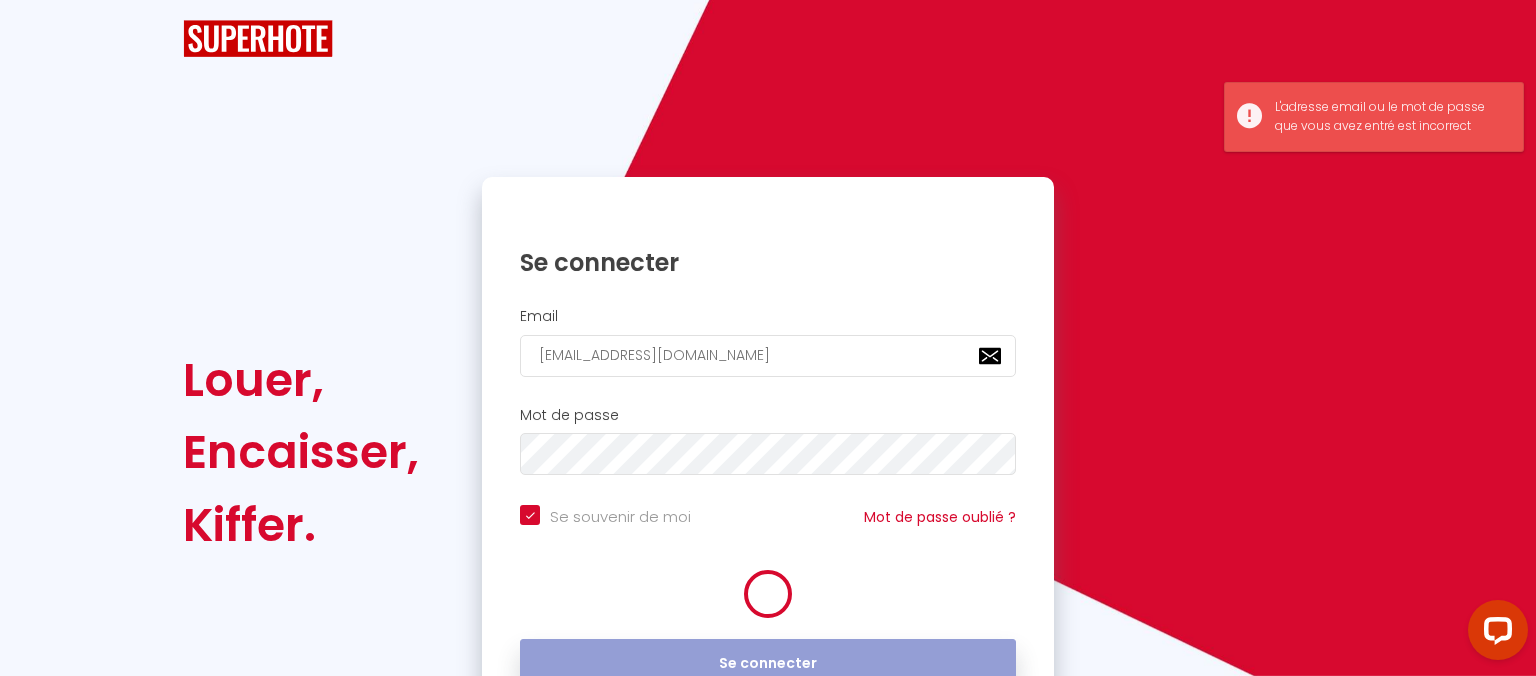 checkbox on "true" 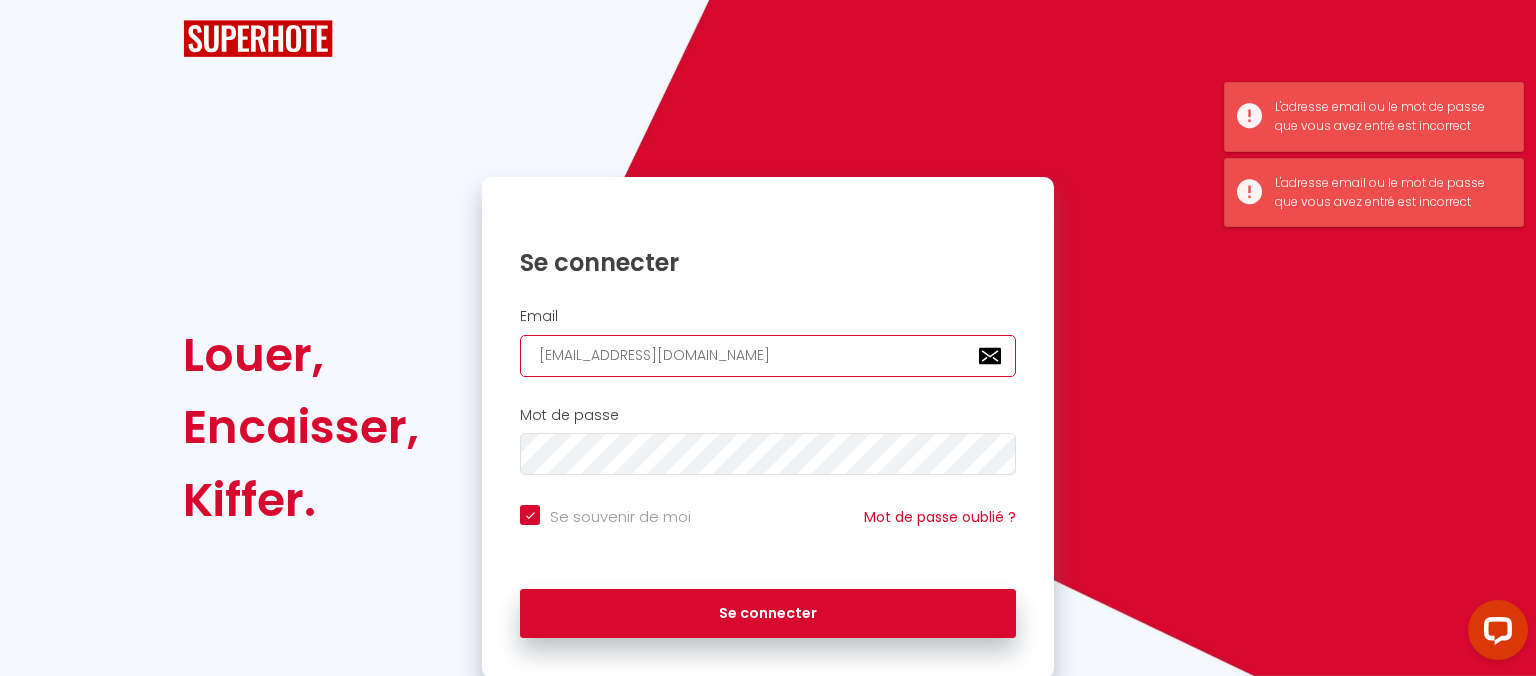 click on "[EMAIL_ADDRESS][DOMAIN_NAME]" at bounding box center (768, 356) 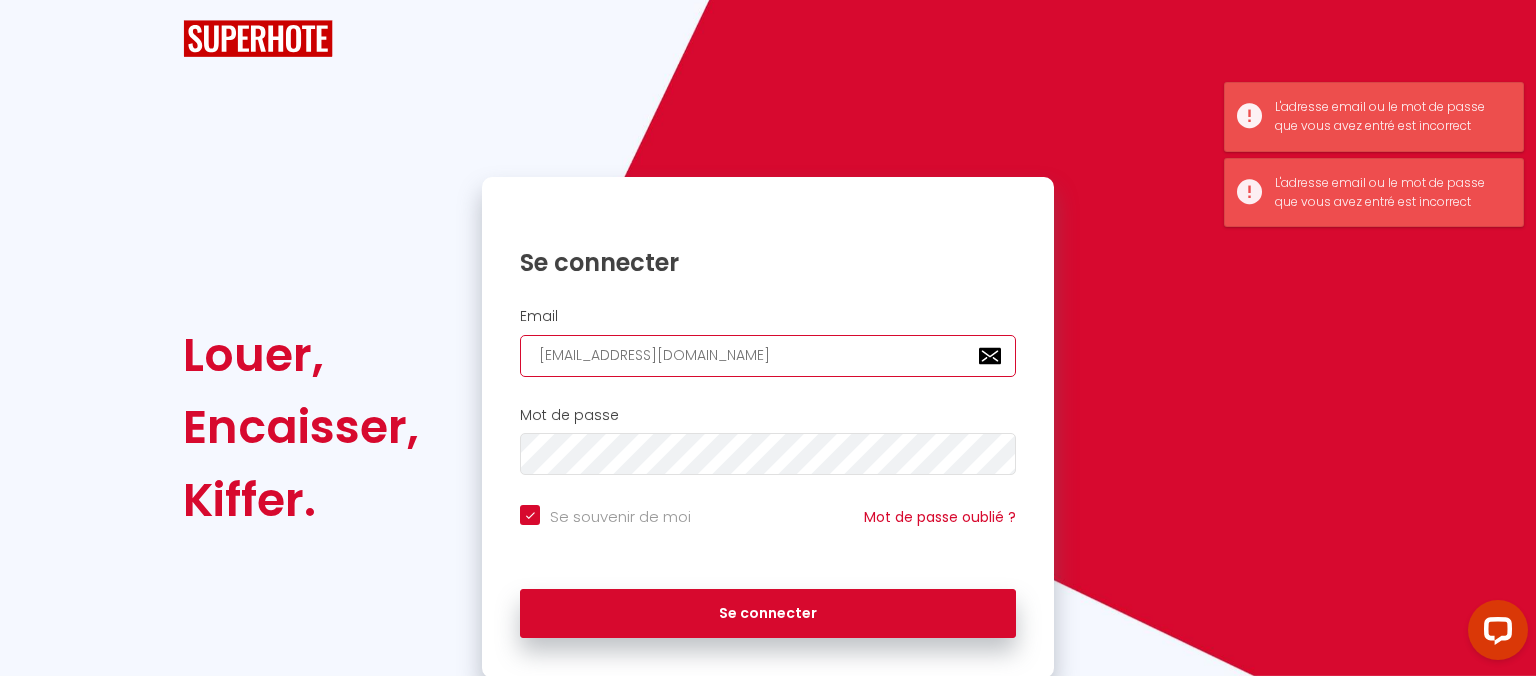 type on "kompostelle@yahoo.c" 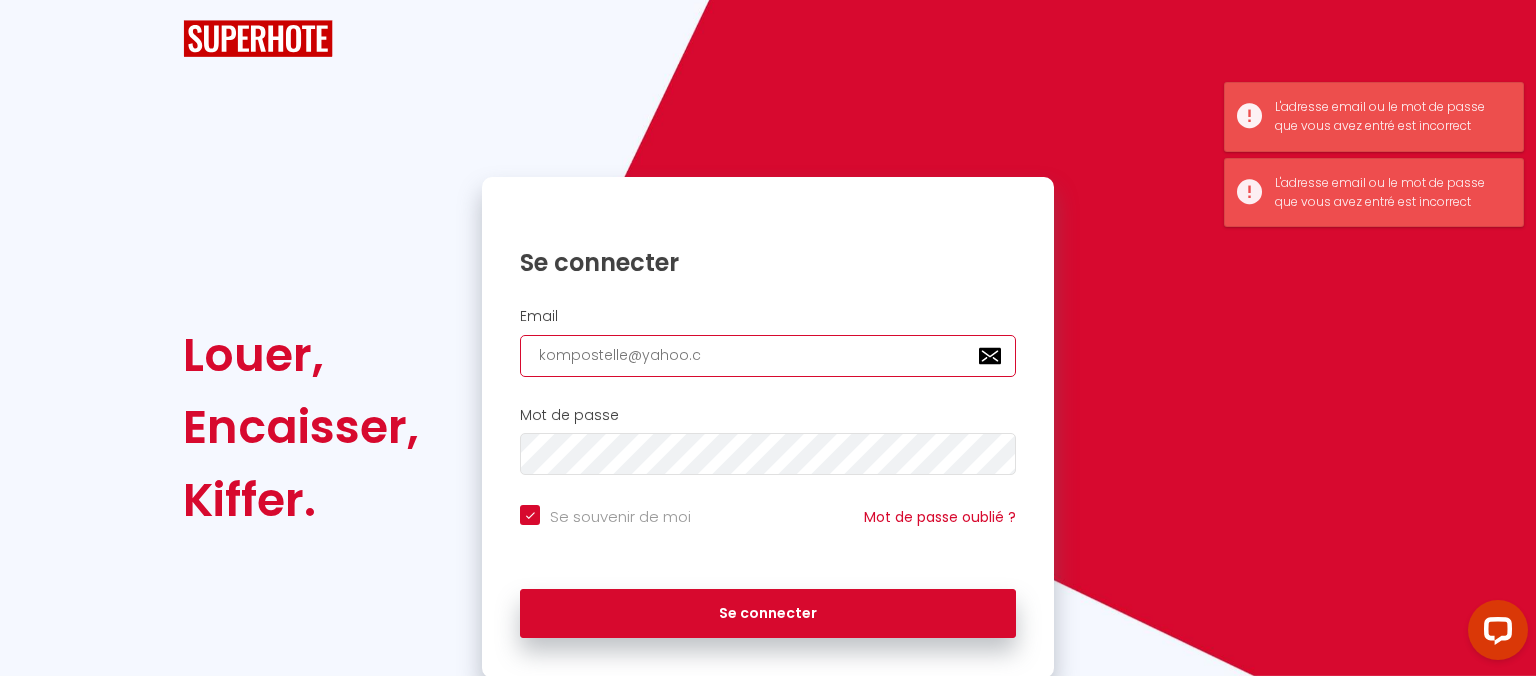 type on "[EMAIL_ADDRESS]." 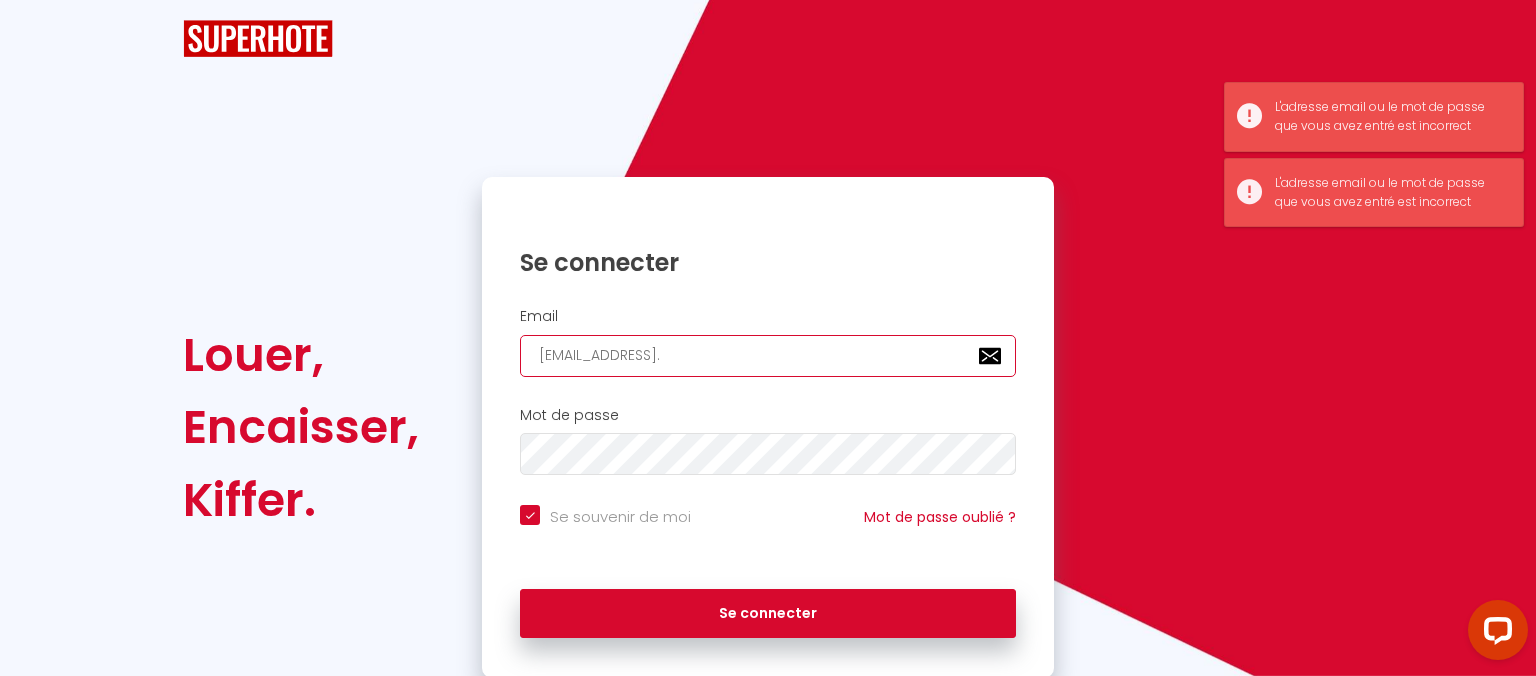 type on "[EMAIL_ADDRESS]" 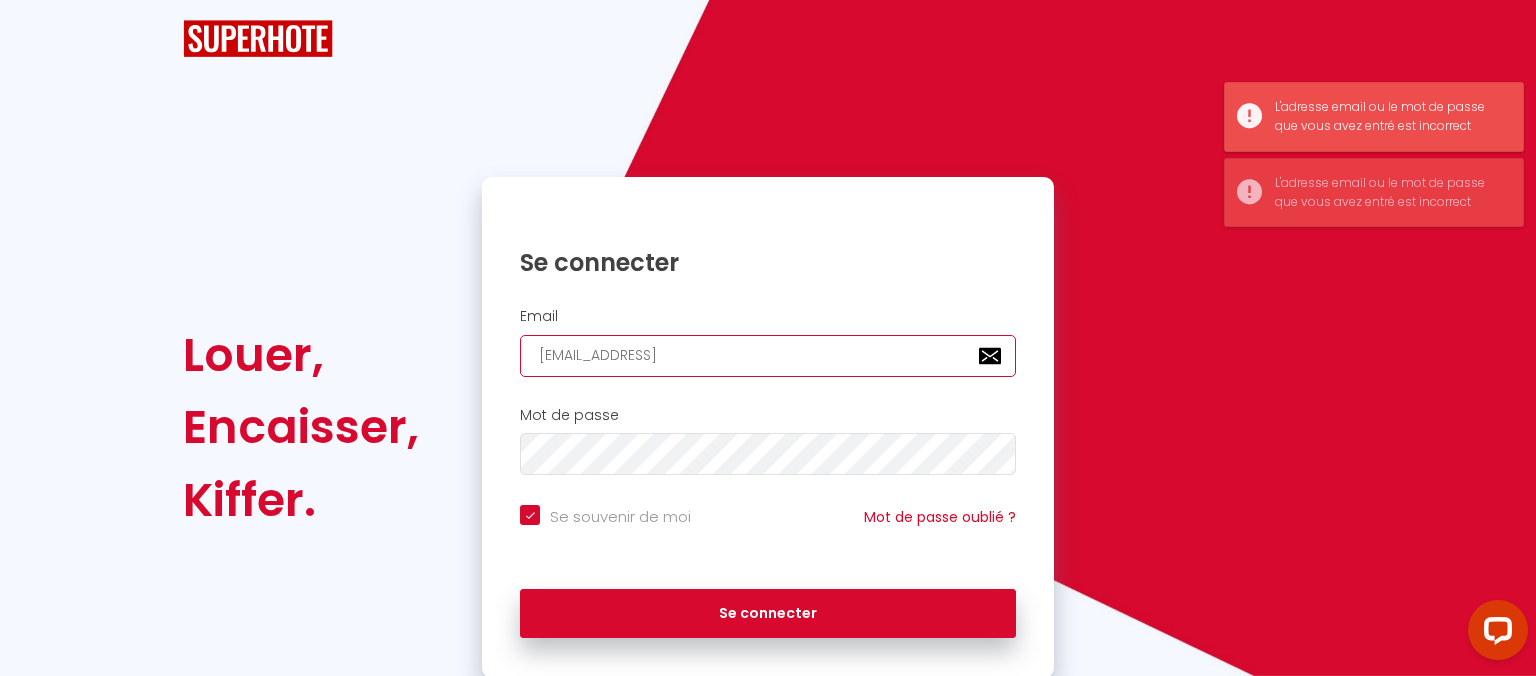 type on "kompostelle@yaho" 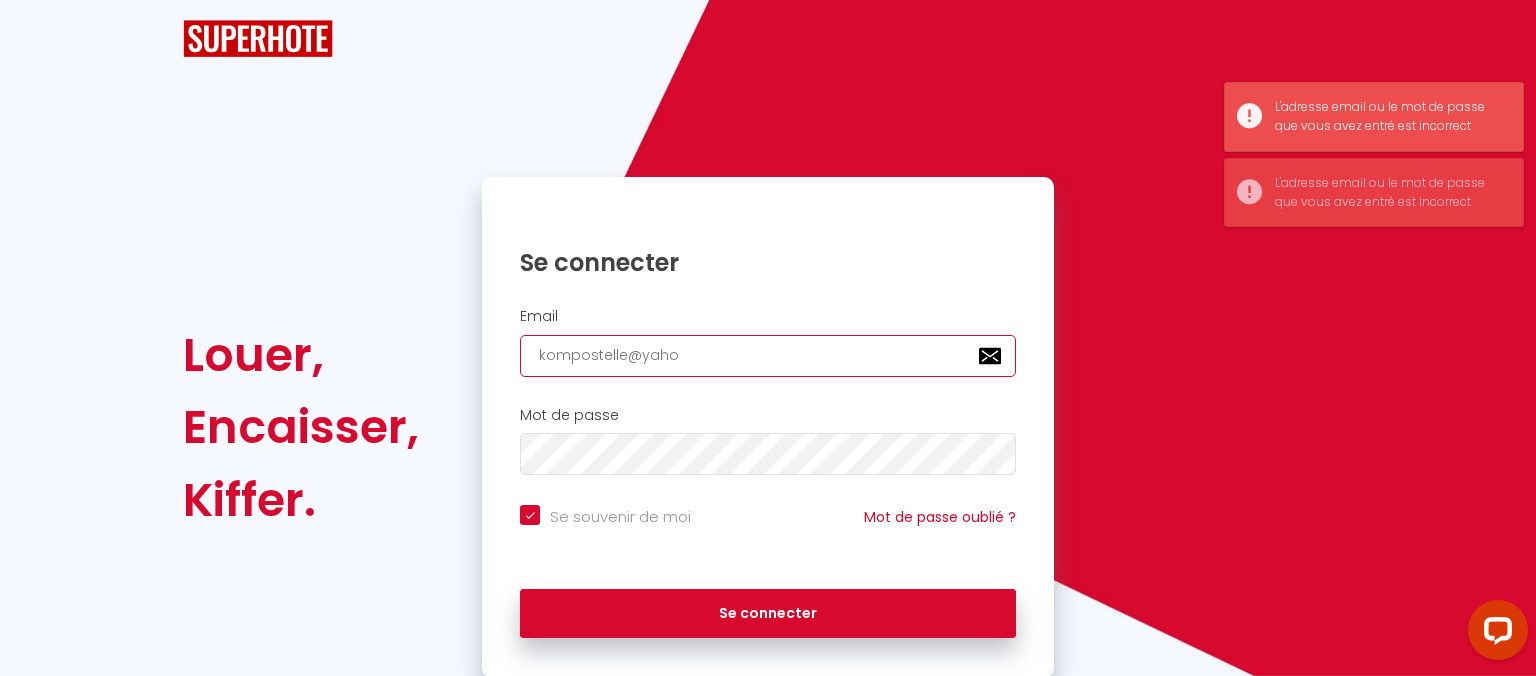 type on "kompostelle@yah" 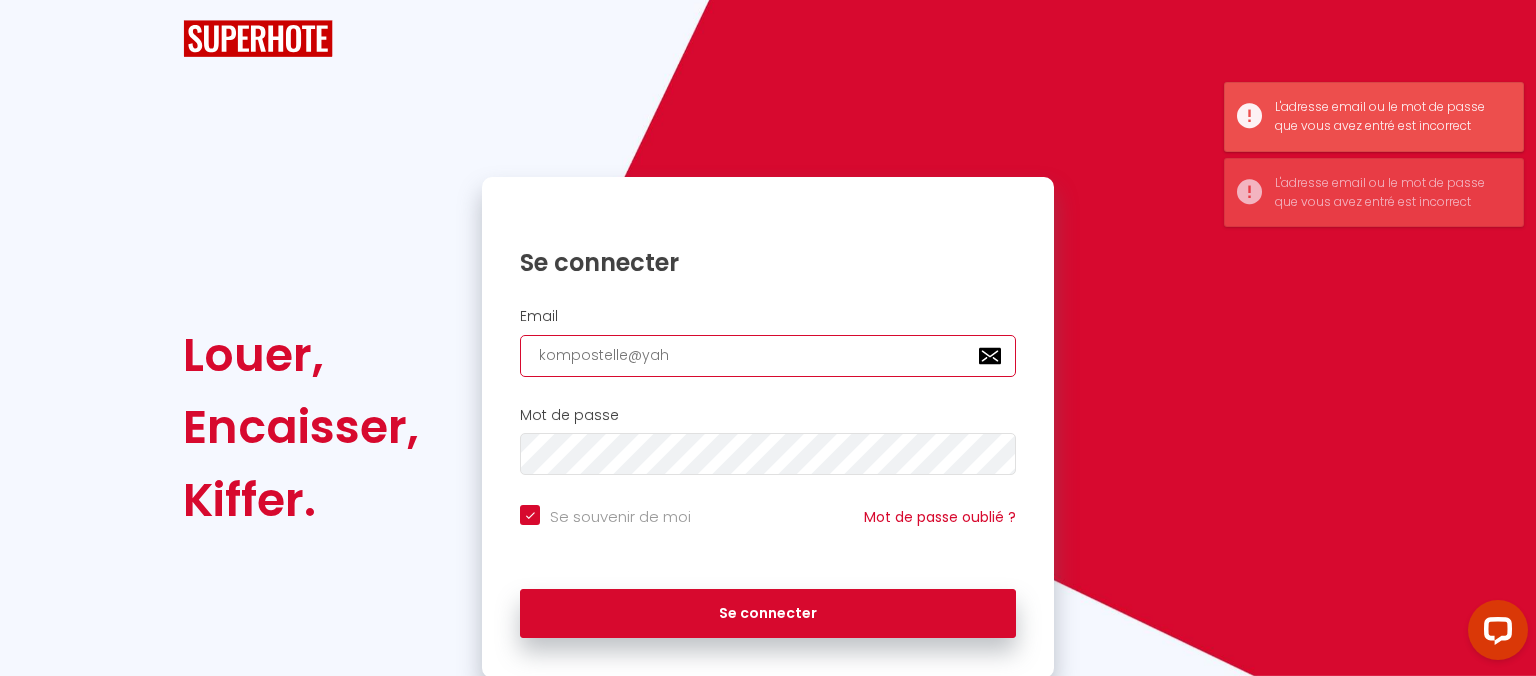 type on "kompostelle@ya" 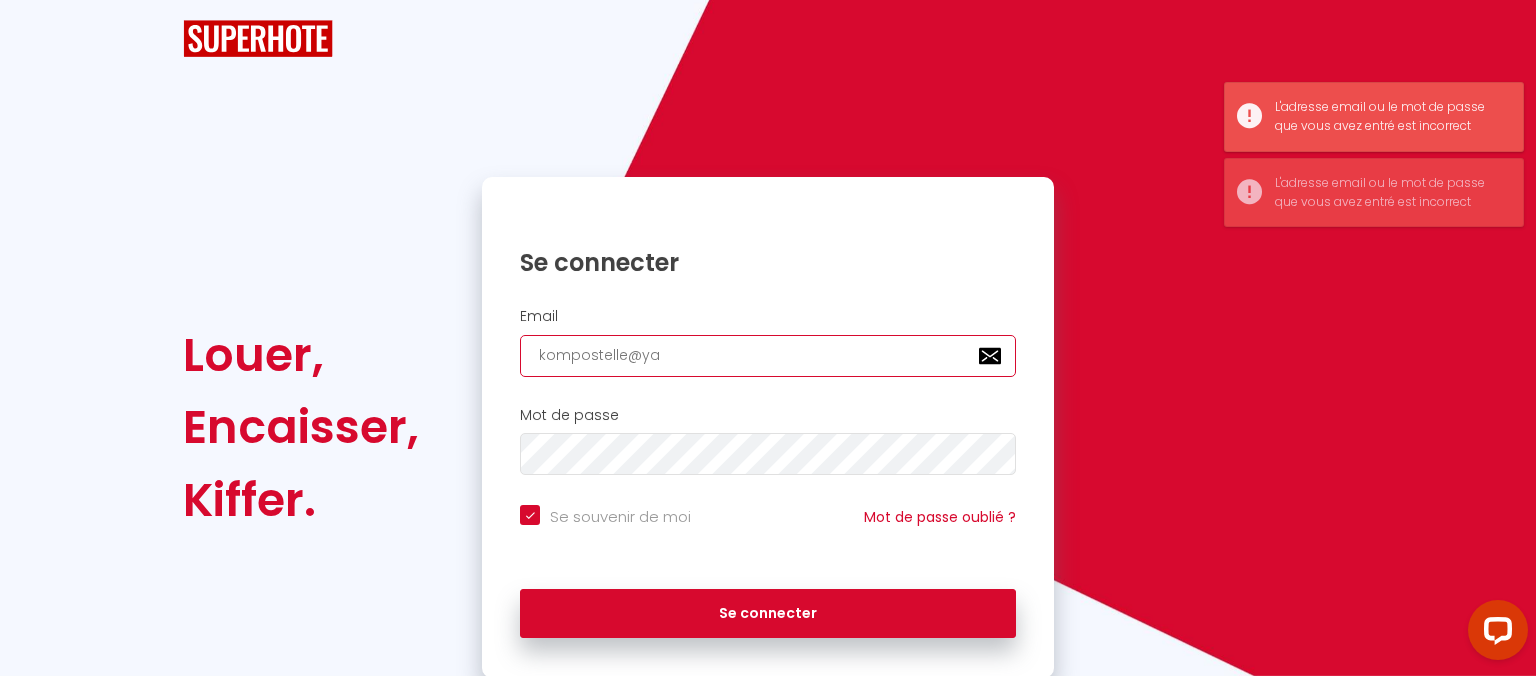checkbox on "true" 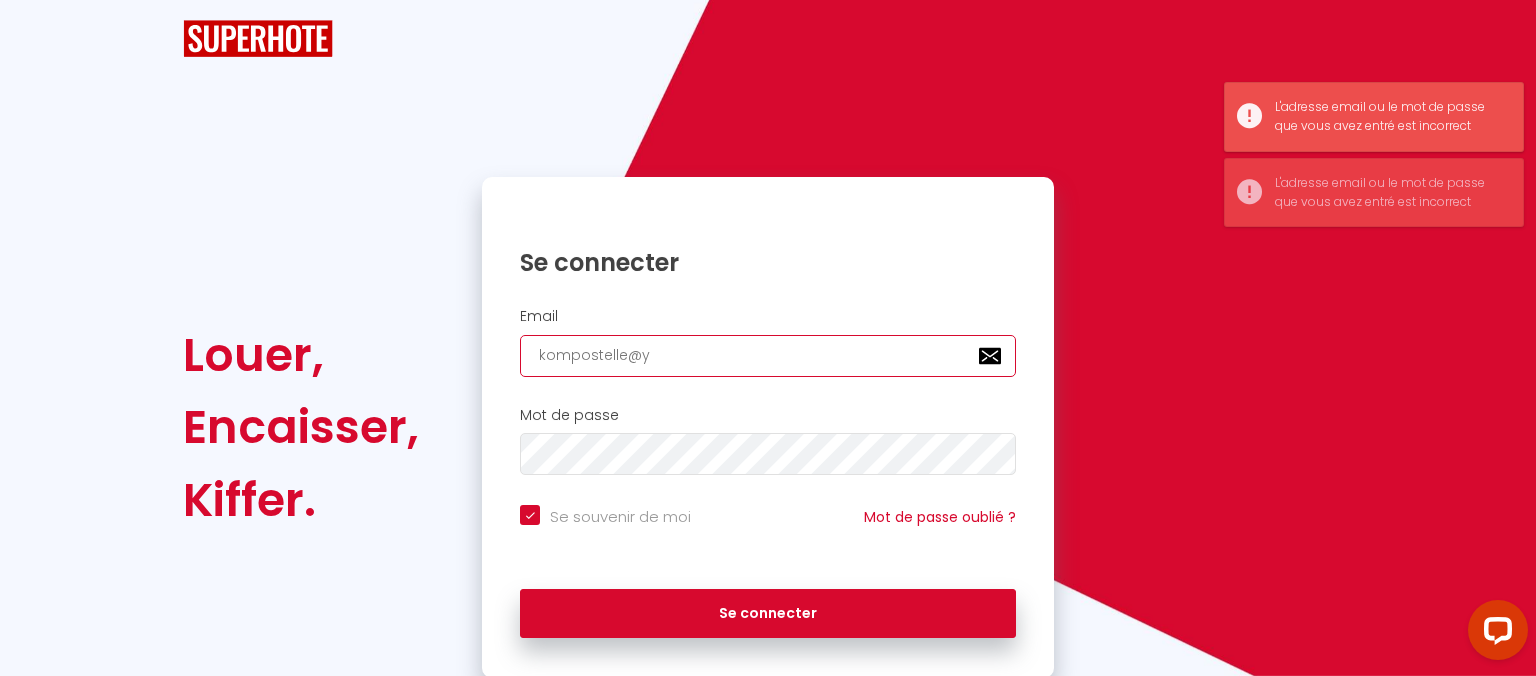 type on "kompostelle@" 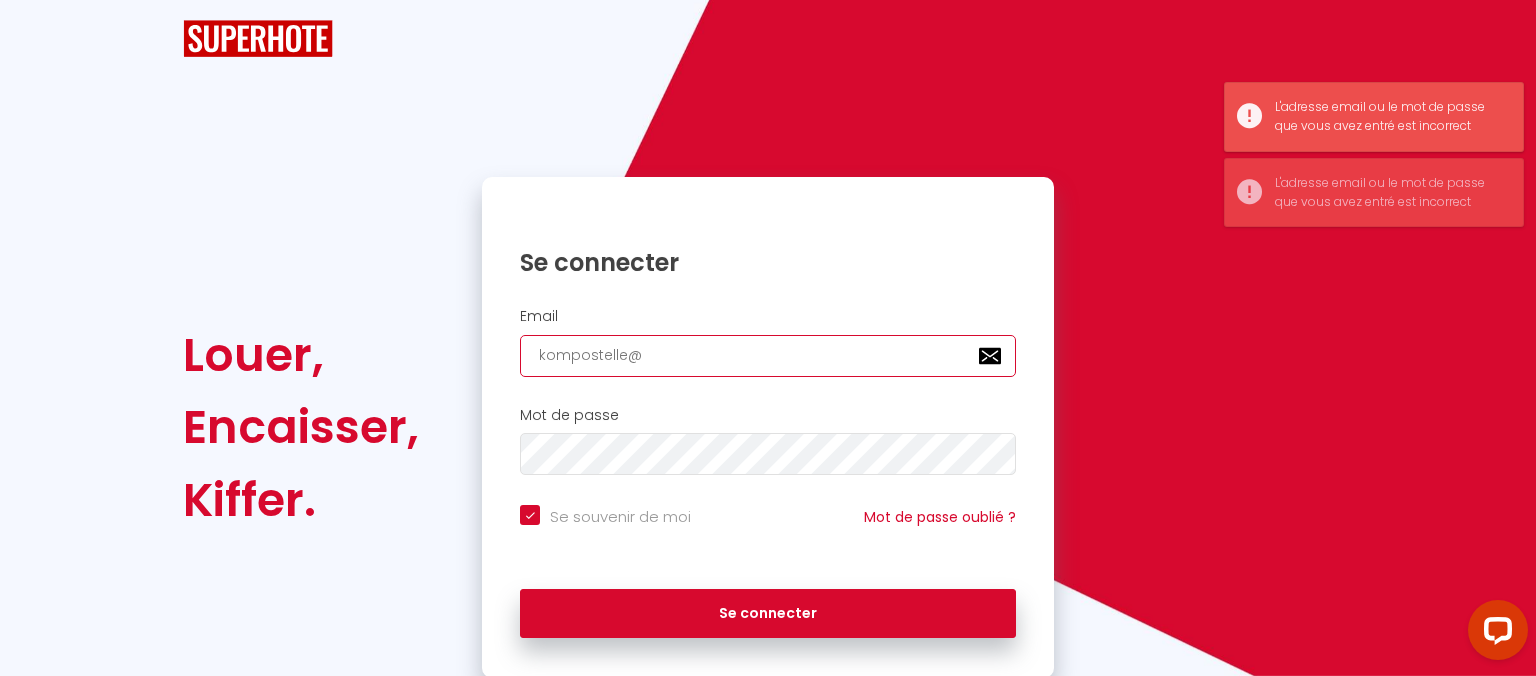 type on "kompostelle" 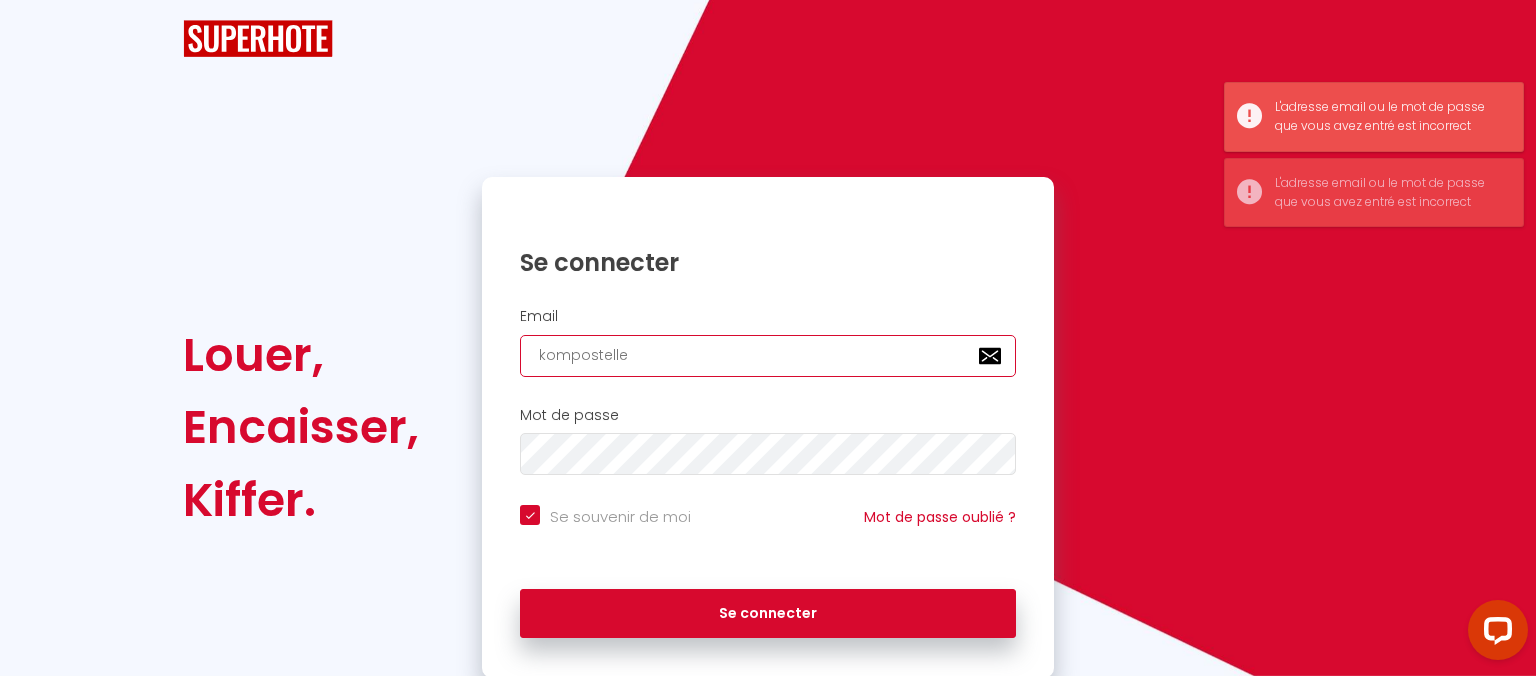 type on "kompostell" 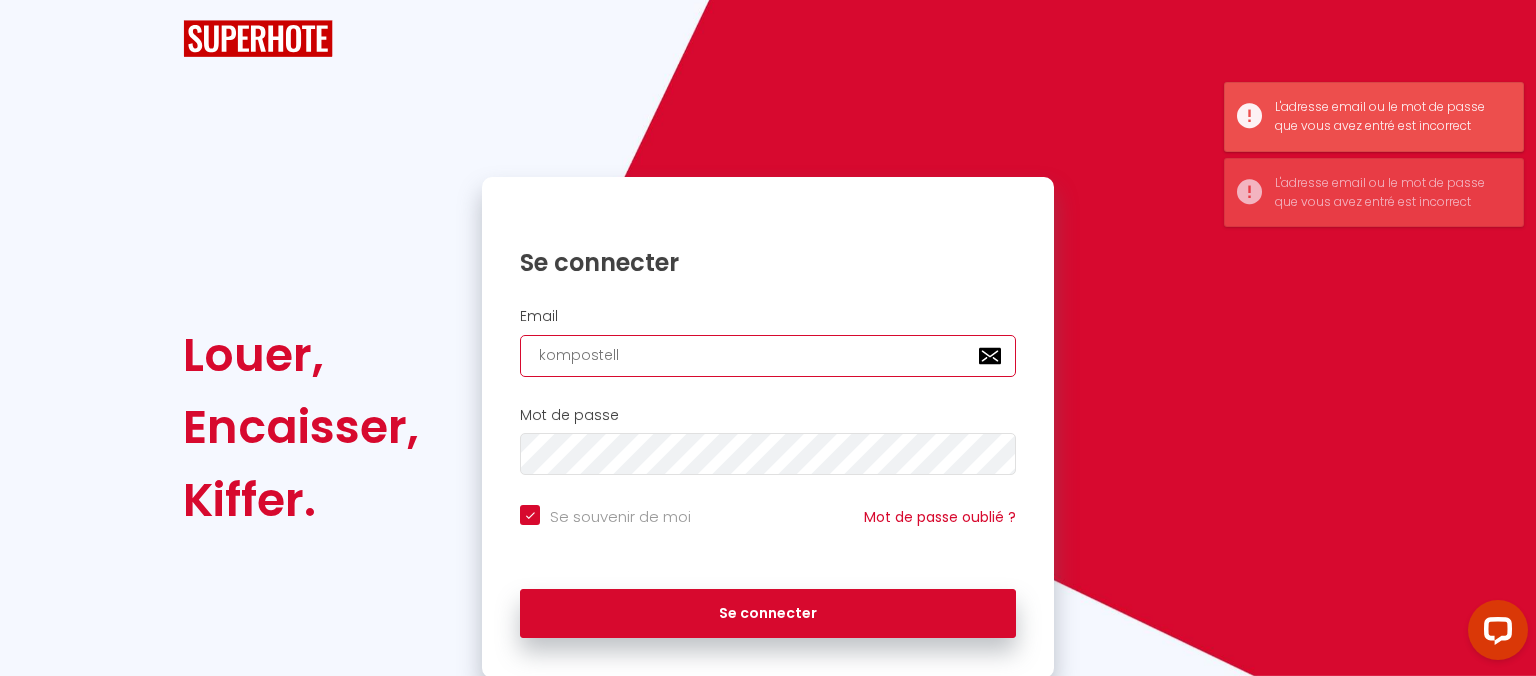 type on "kompostel" 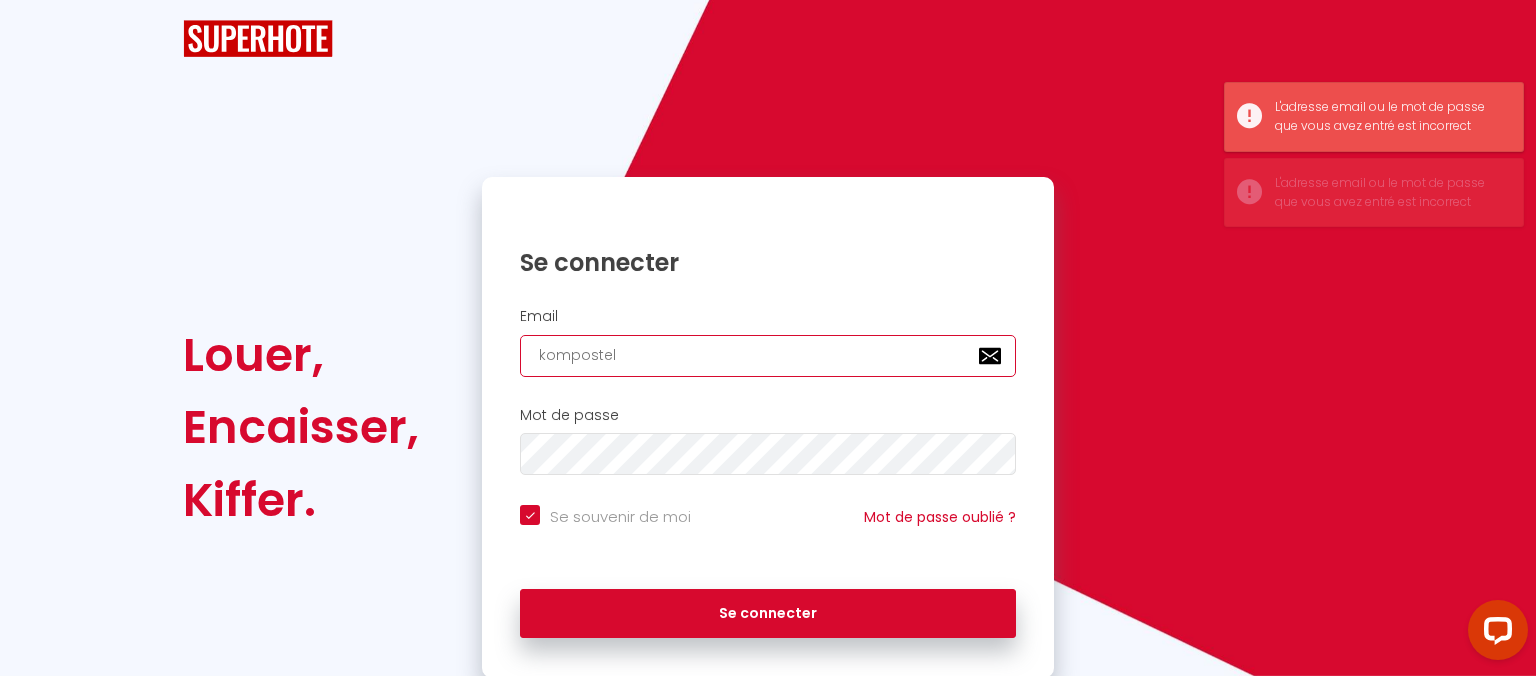 type on "komposte" 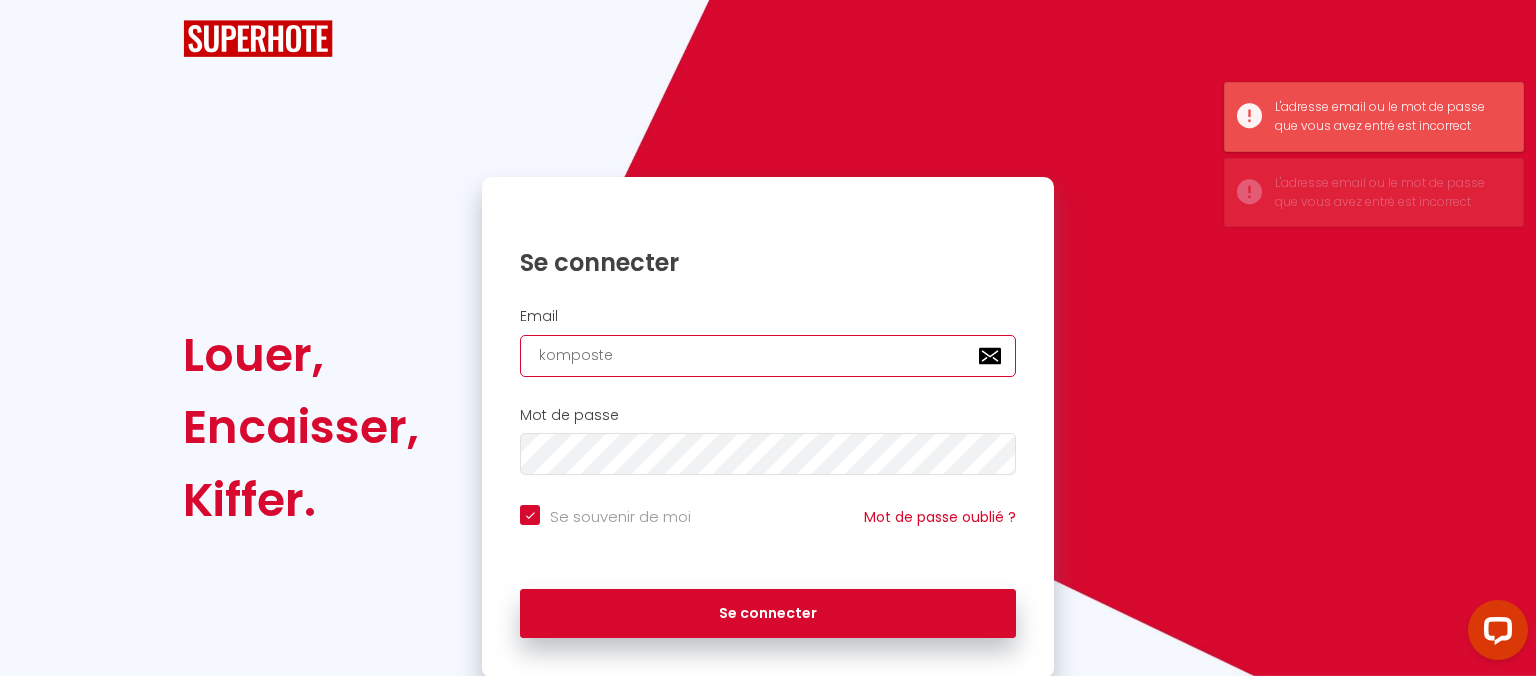 type on "kompost" 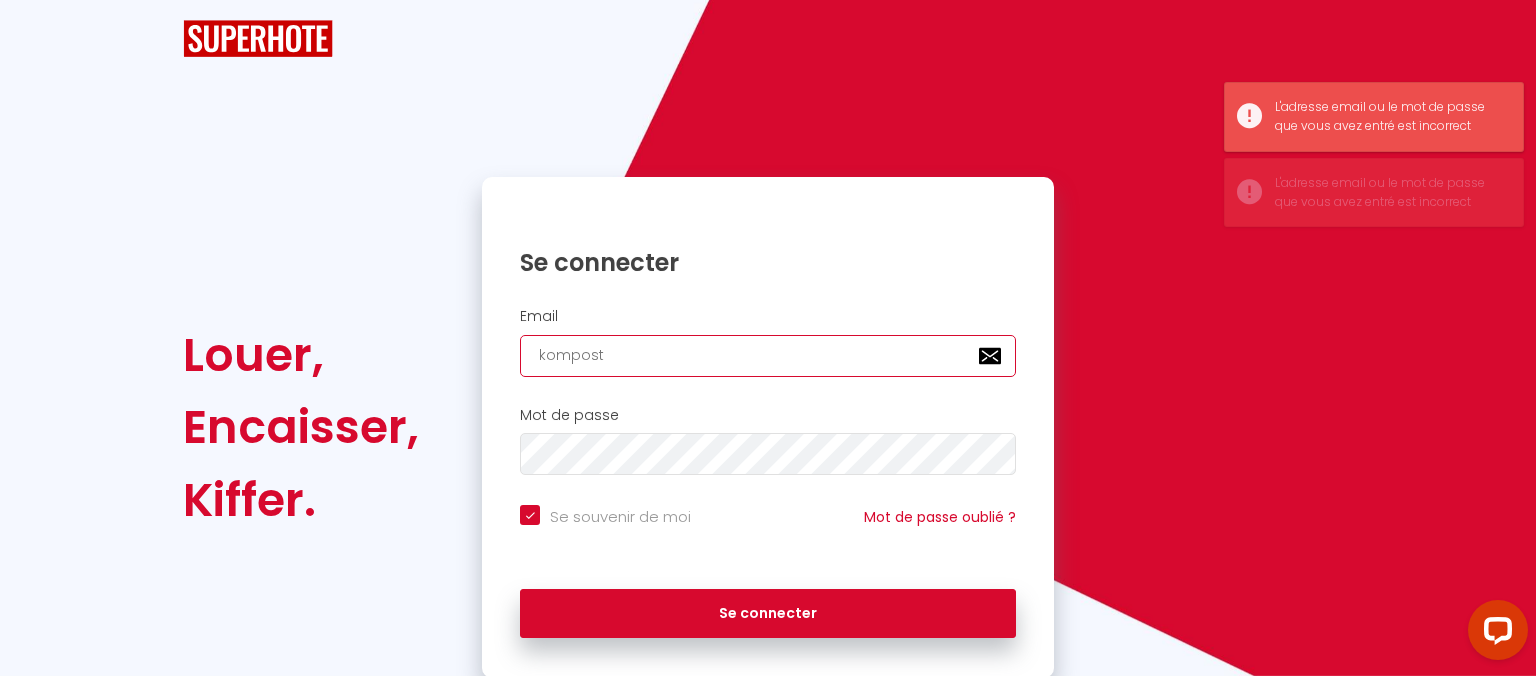type on "kompos" 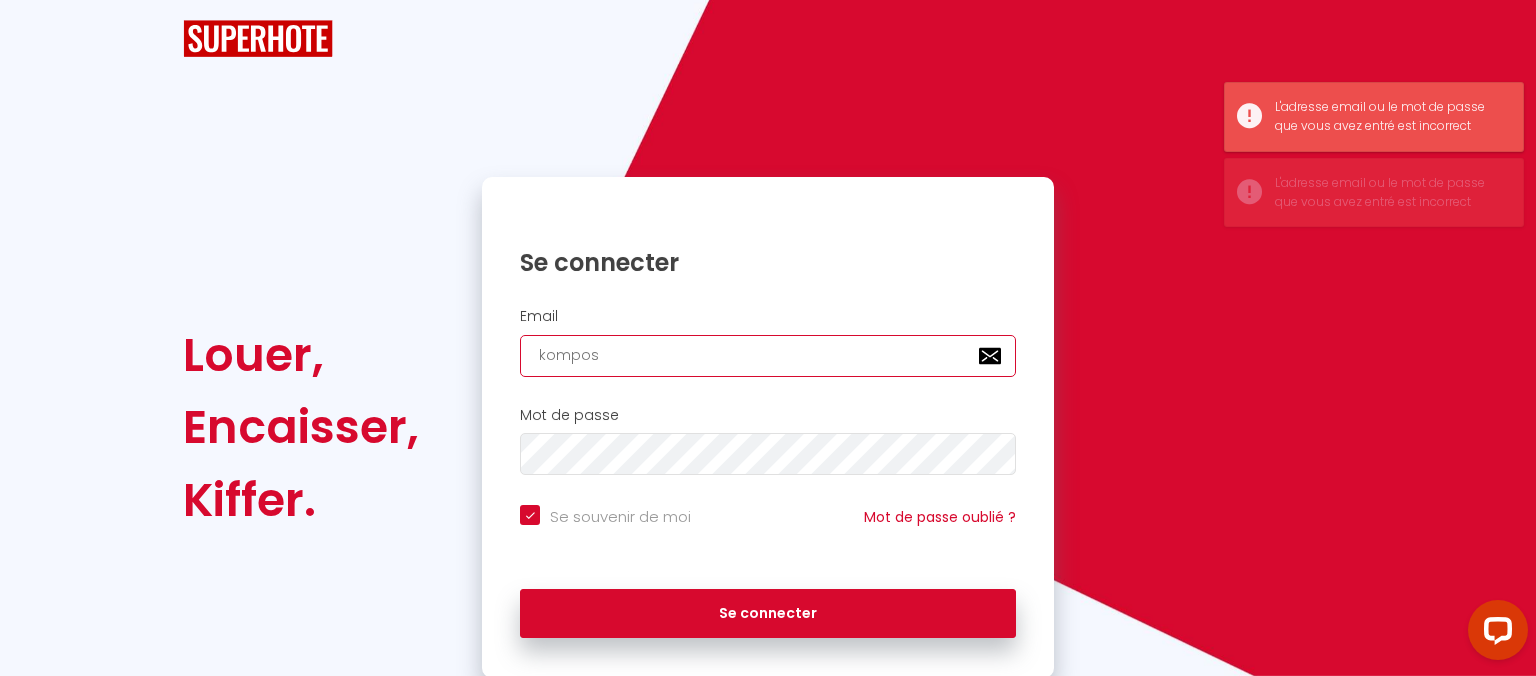 checkbox on "true" 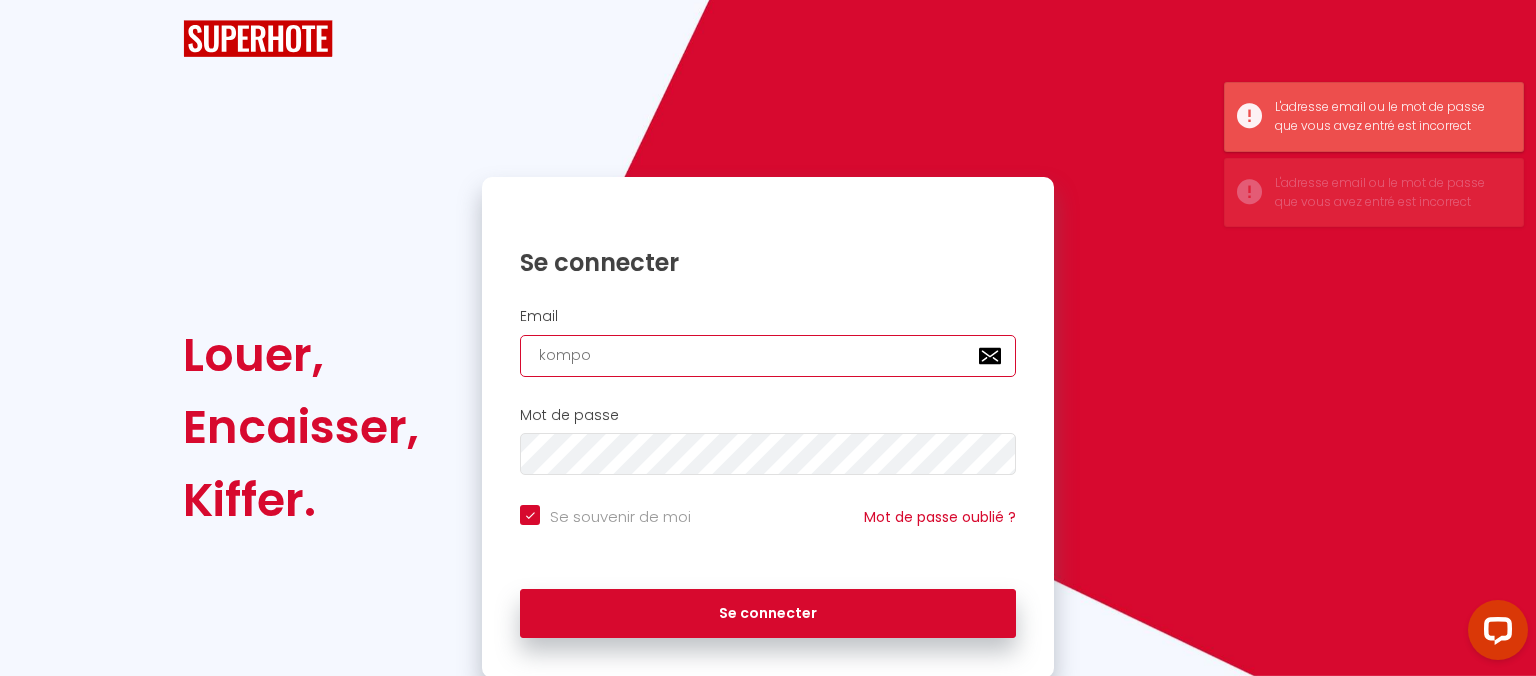 type on "komp" 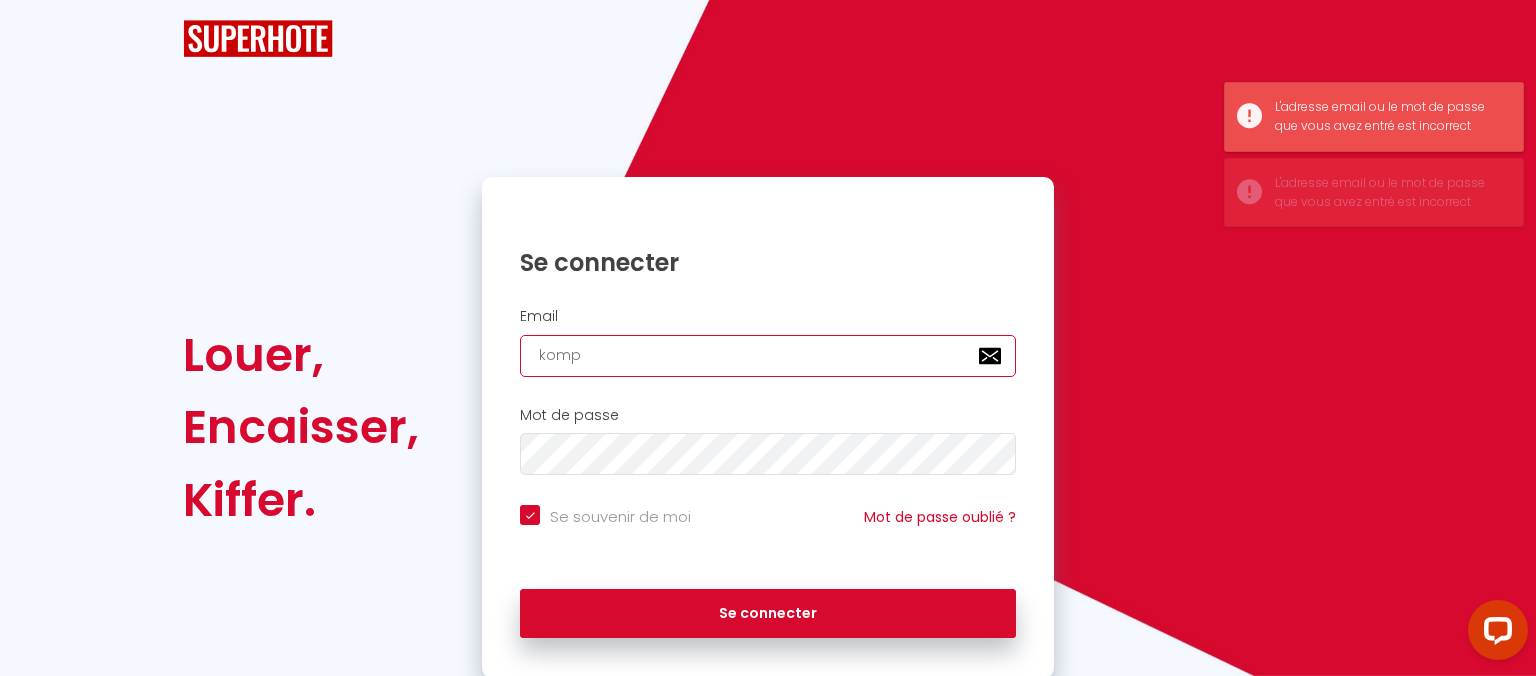 checkbox on "true" 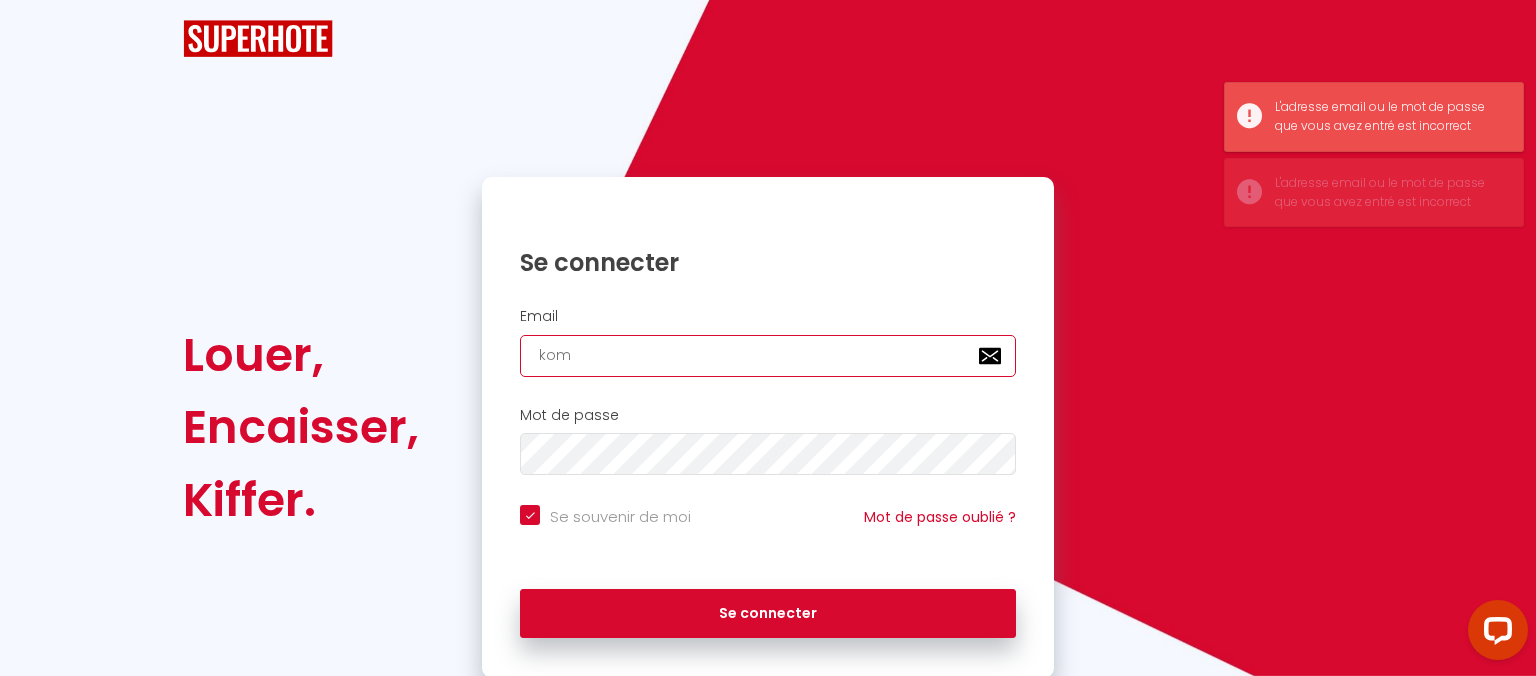 type on "ko" 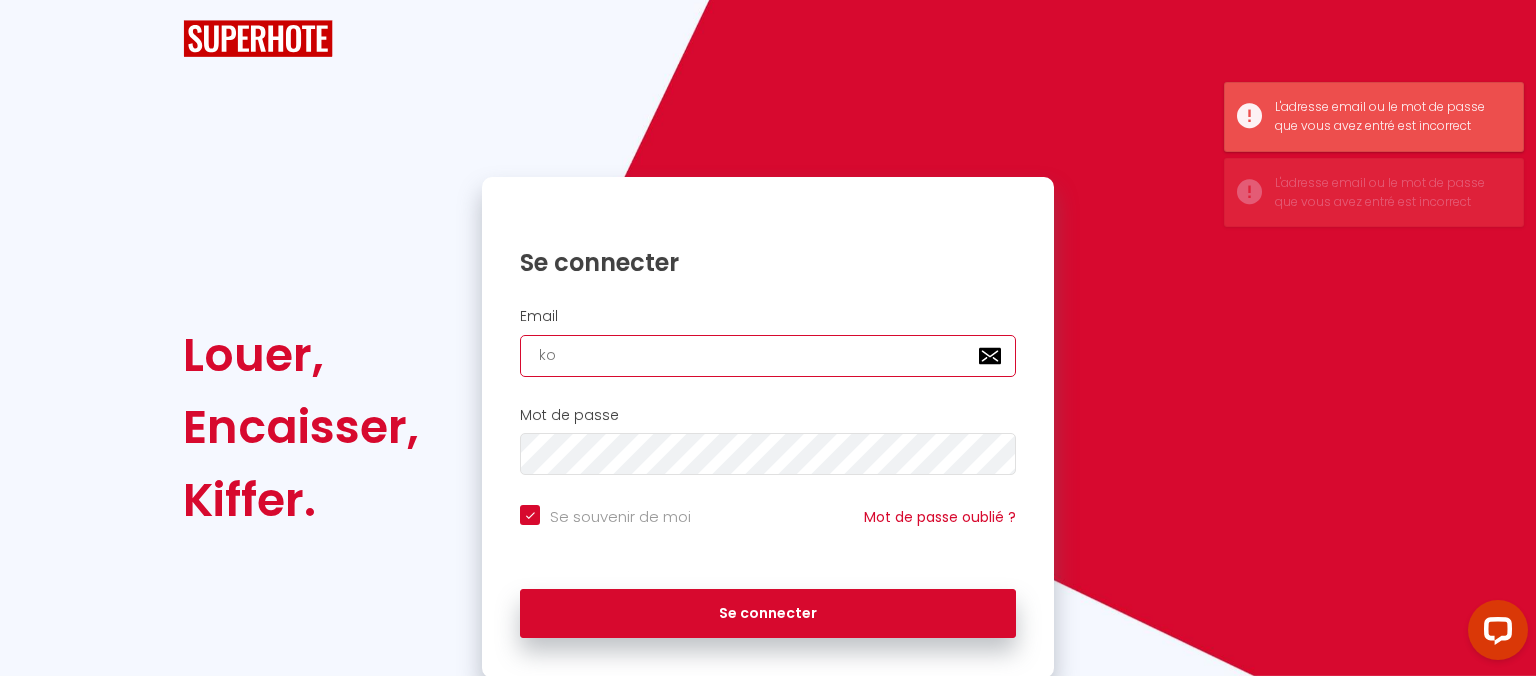 type on "k" 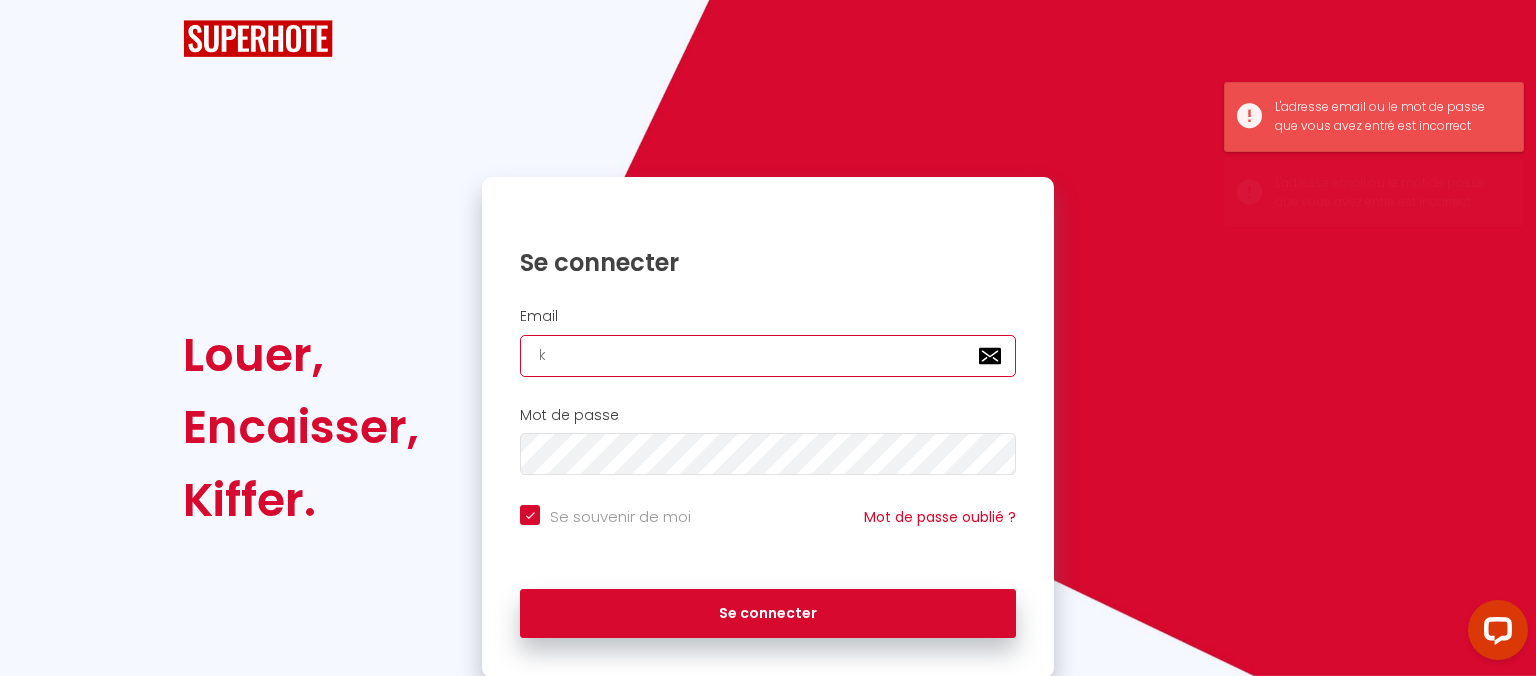 type 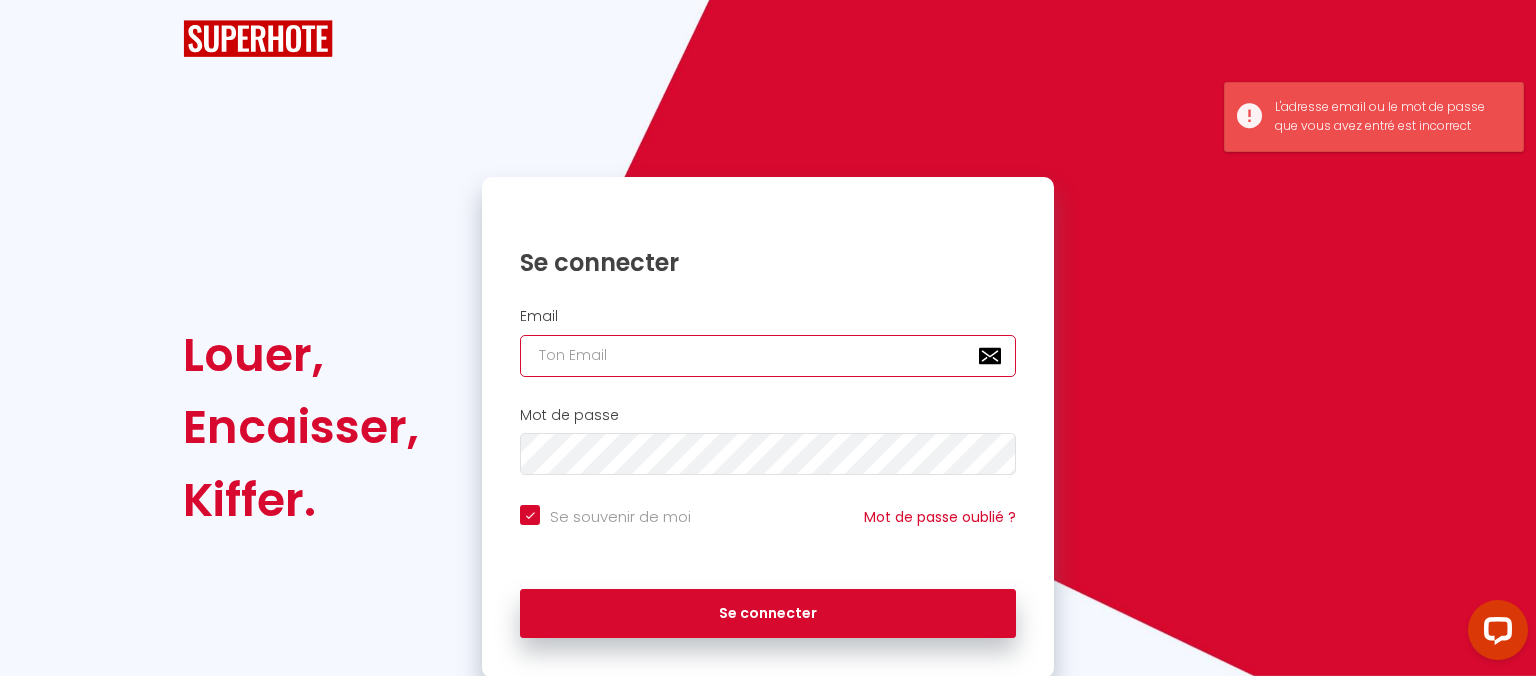 type on "f" 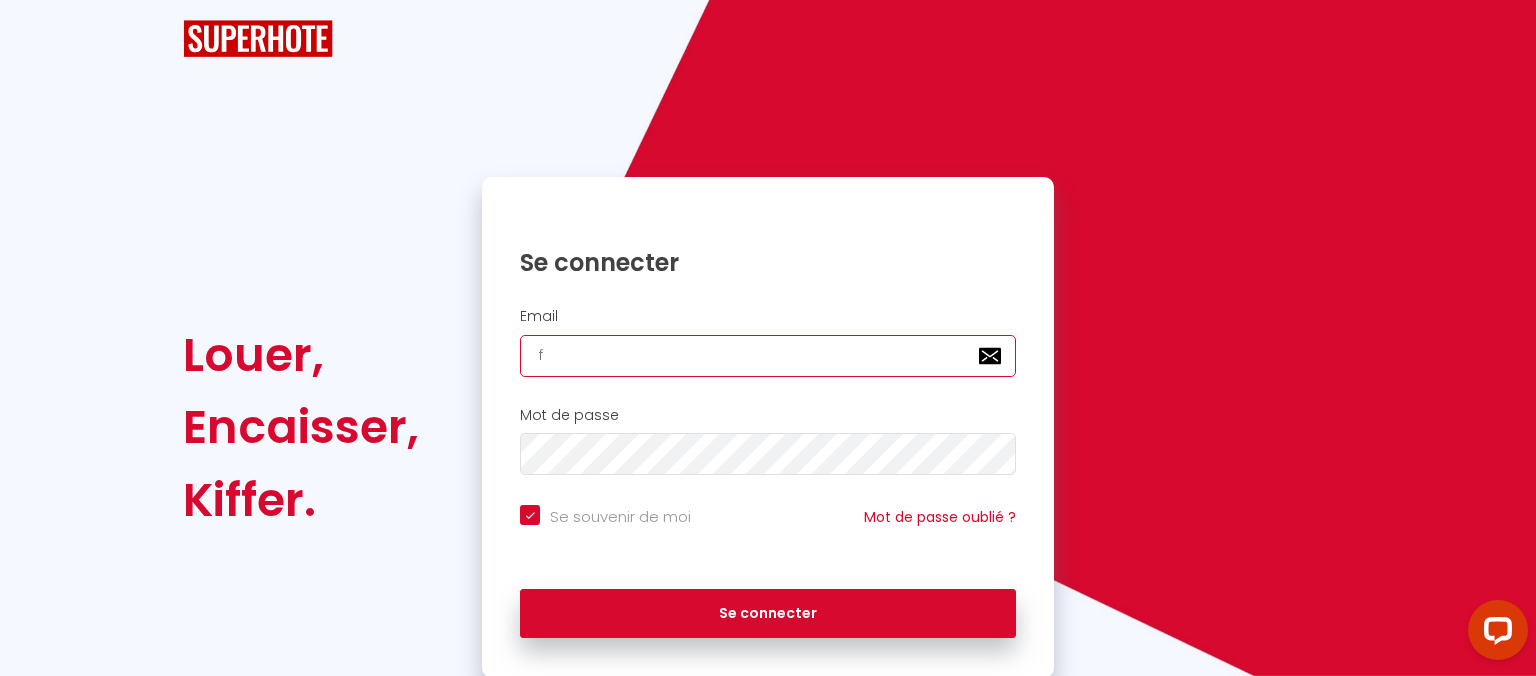 type on "[EMAIL_ADDRESS][DOMAIN_NAME]" 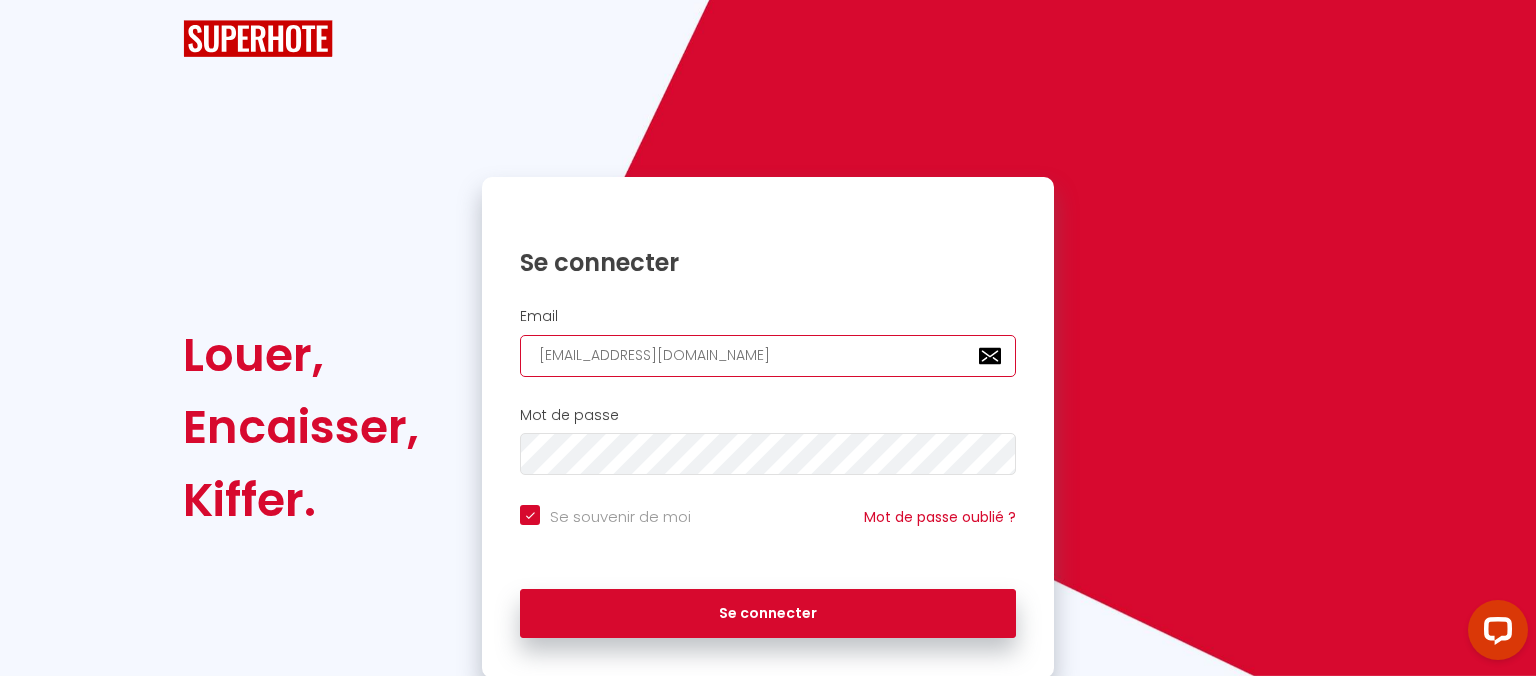 checkbox on "true" 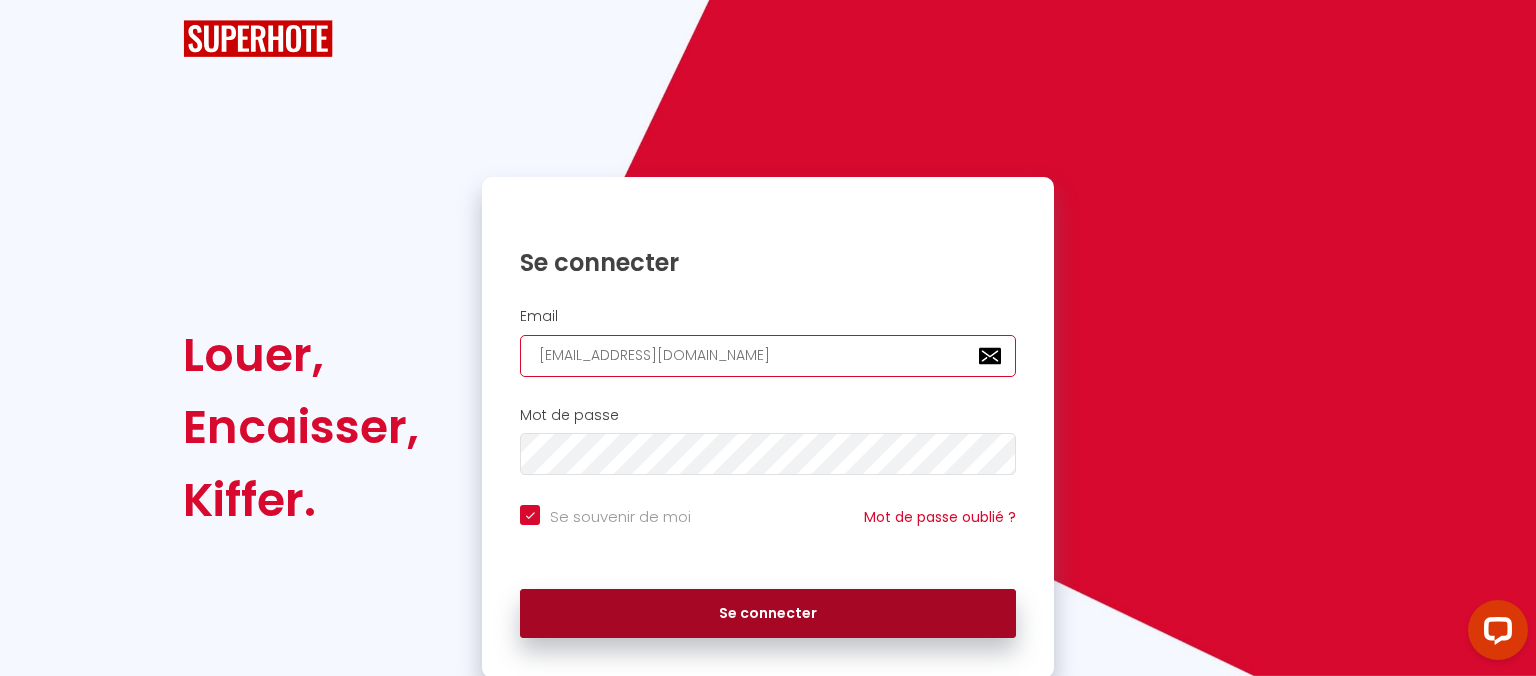 type on "[EMAIL_ADDRESS][DOMAIN_NAME]" 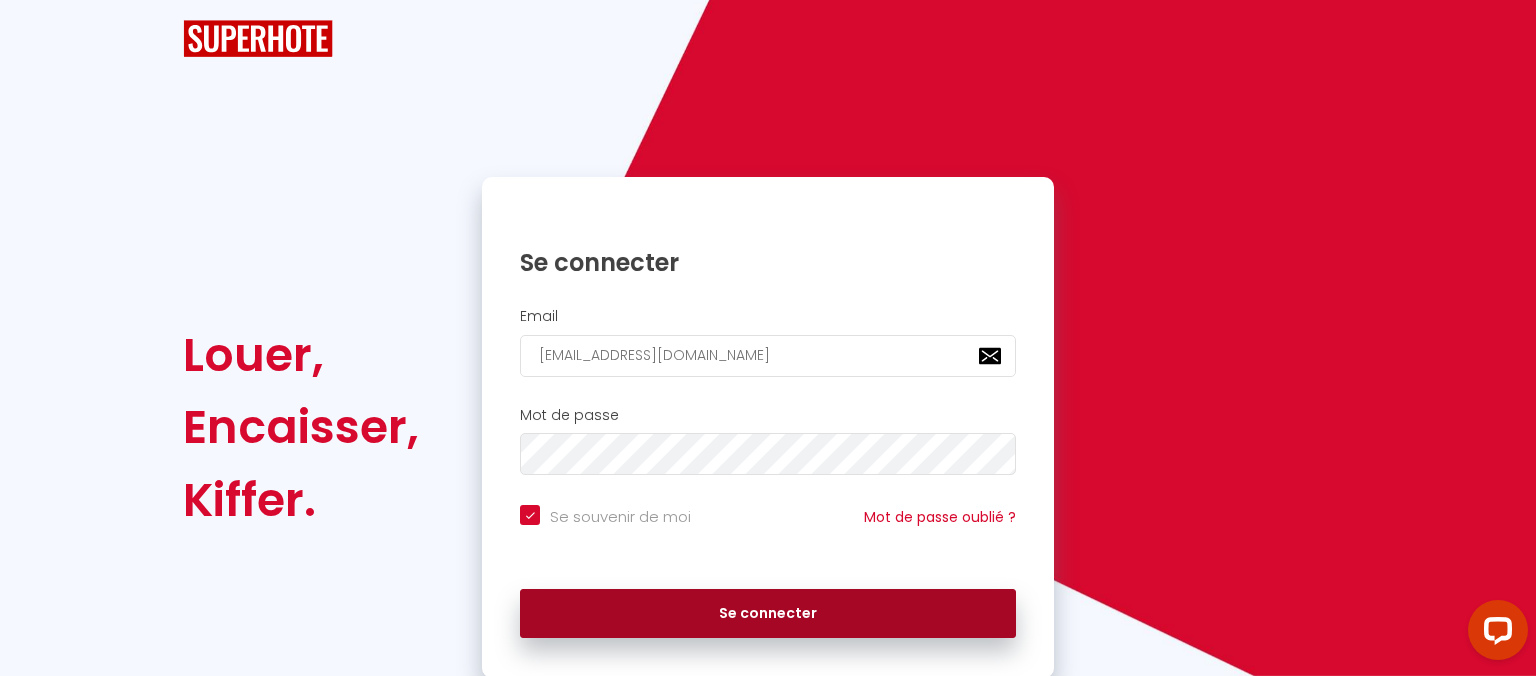click on "Se connecter" at bounding box center (768, 614) 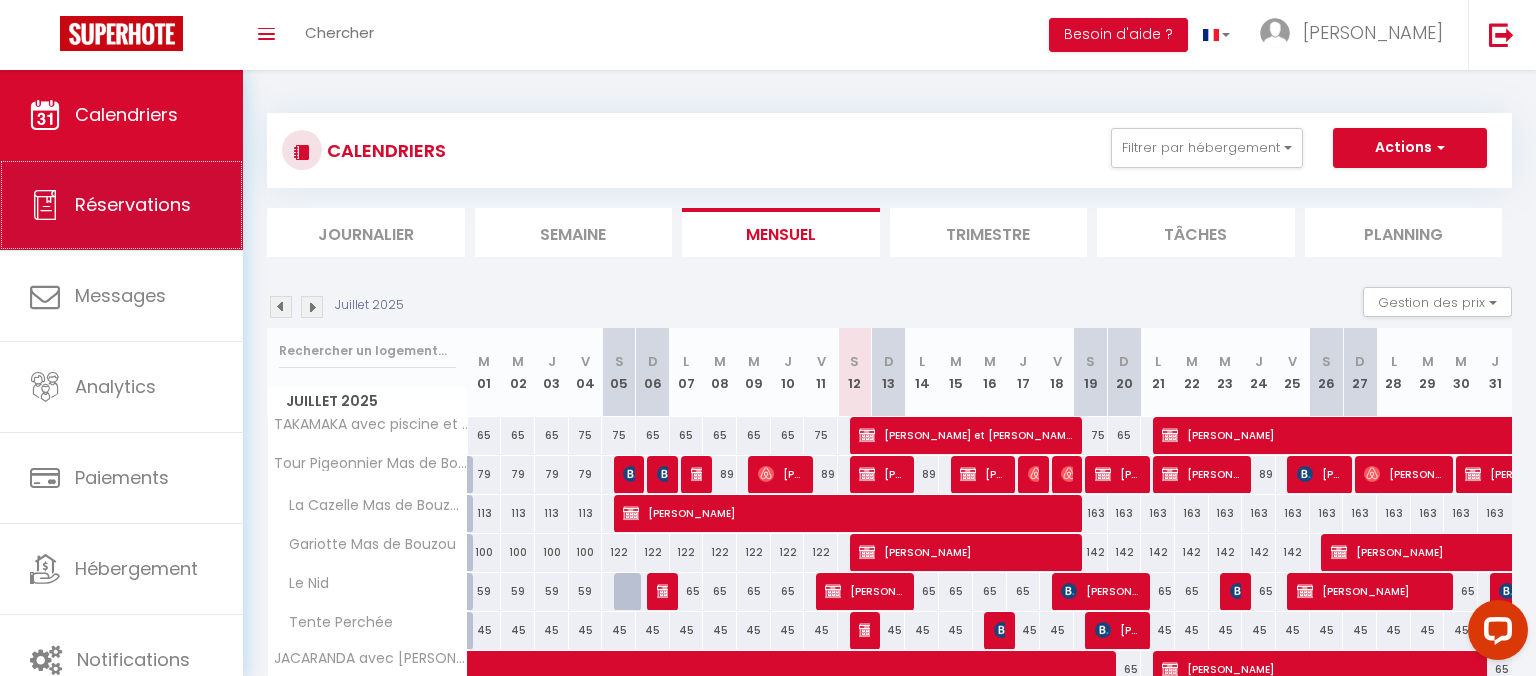 click on "Réservations" at bounding box center [133, 204] 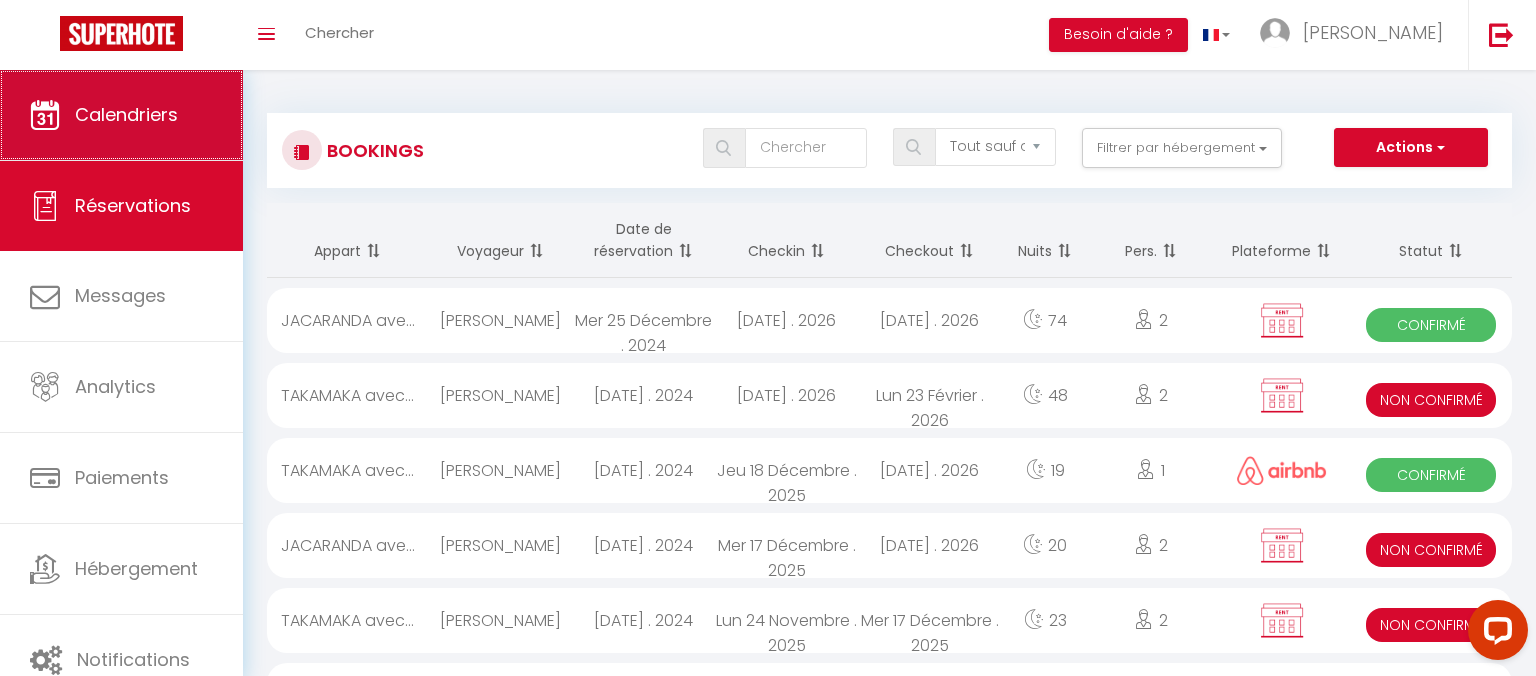 click on "Calendriers" at bounding box center (121, 115) 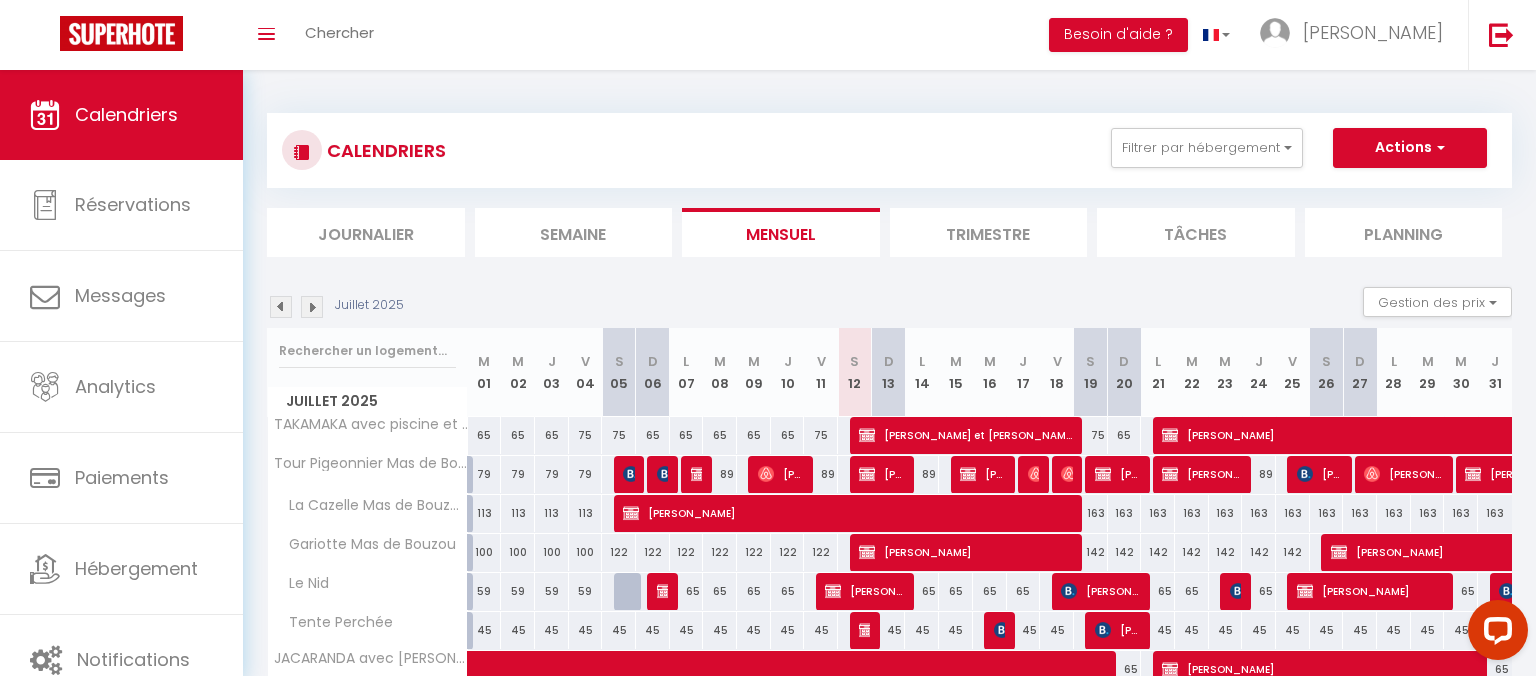 click at bounding box center [312, 307] 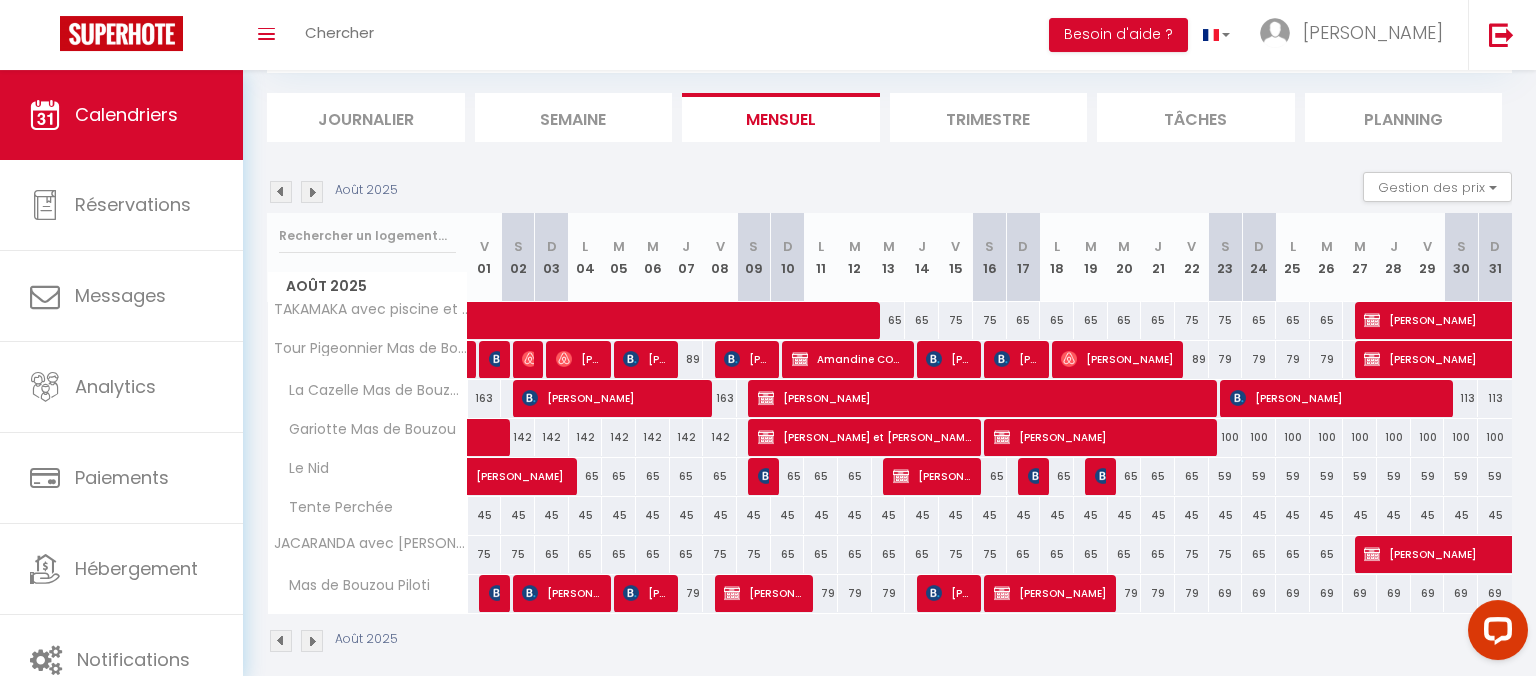 scroll, scrollTop: 132, scrollLeft: 0, axis: vertical 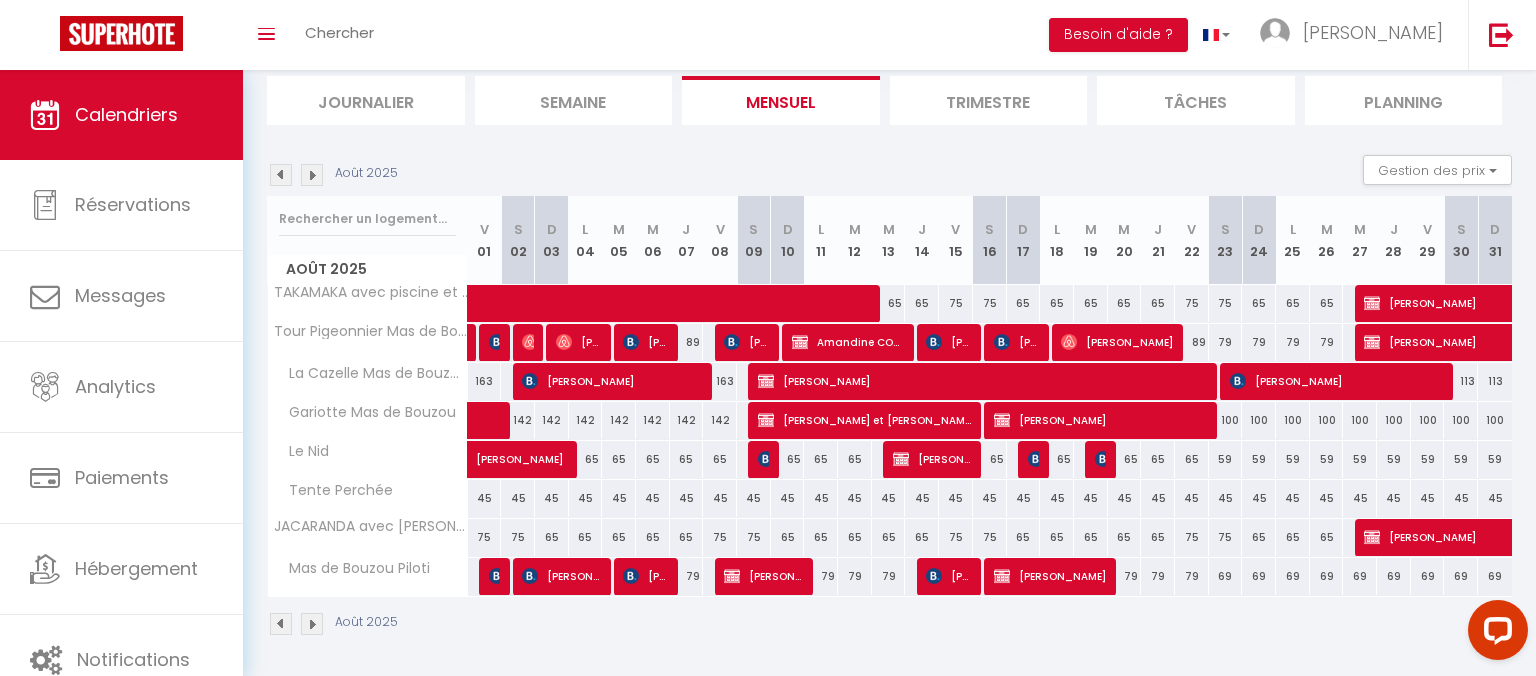 click at bounding box center [281, 175] 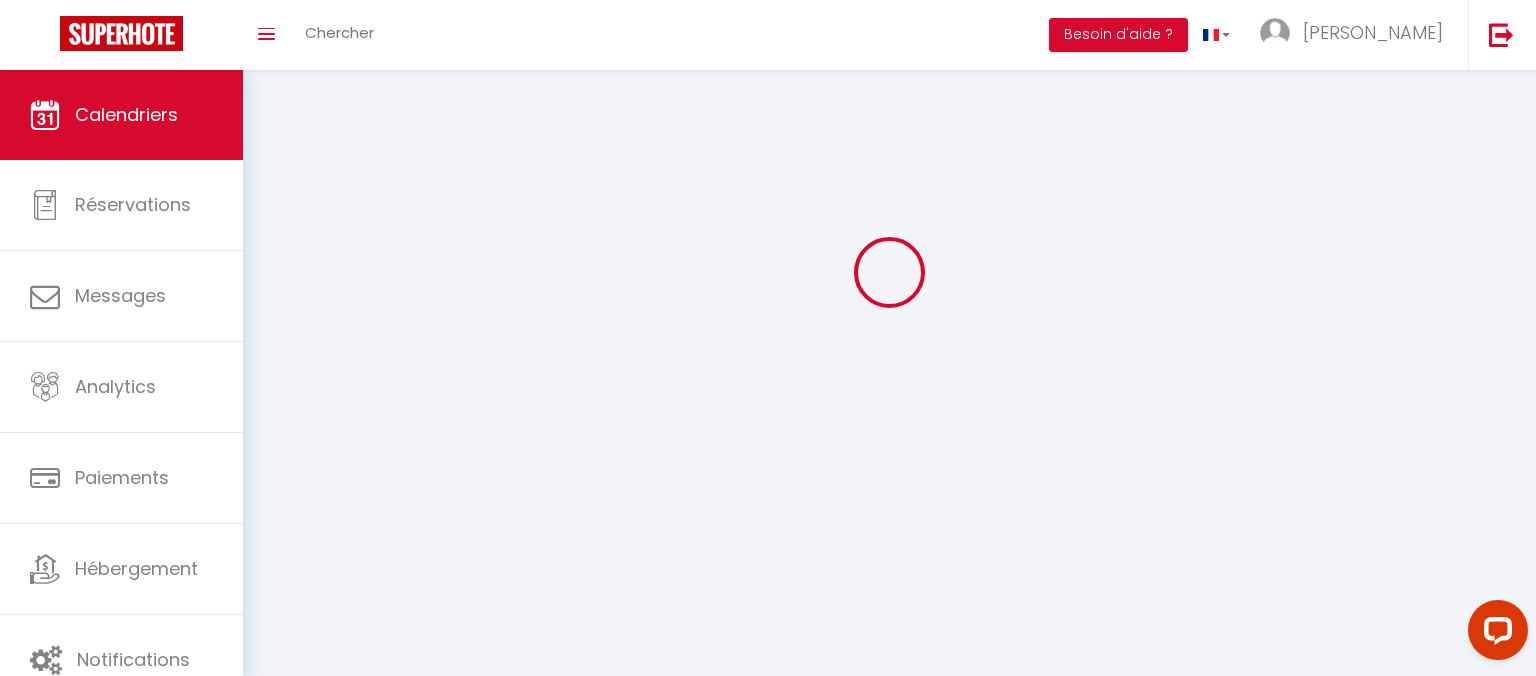 scroll, scrollTop: 70, scrollLeft: 0, axis: vertical 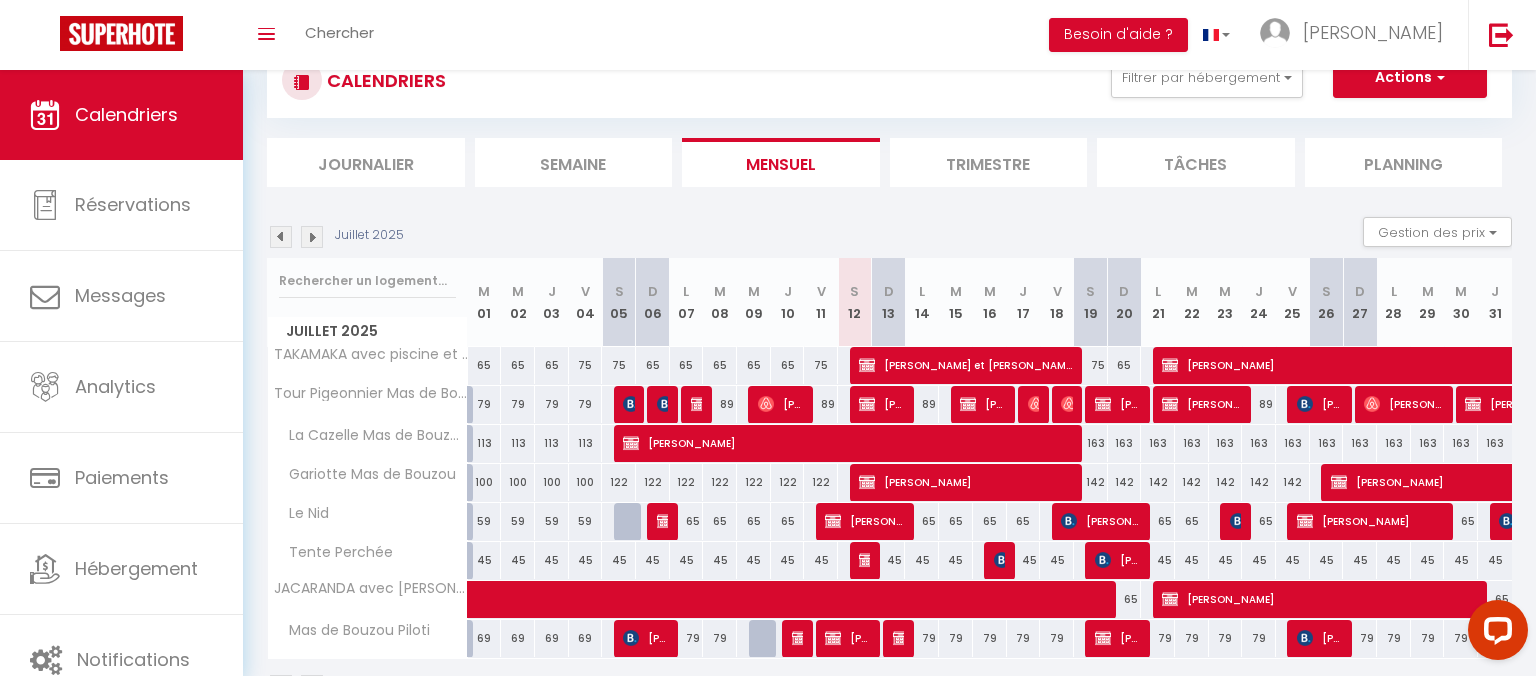 click at bounding box center (312, 237) 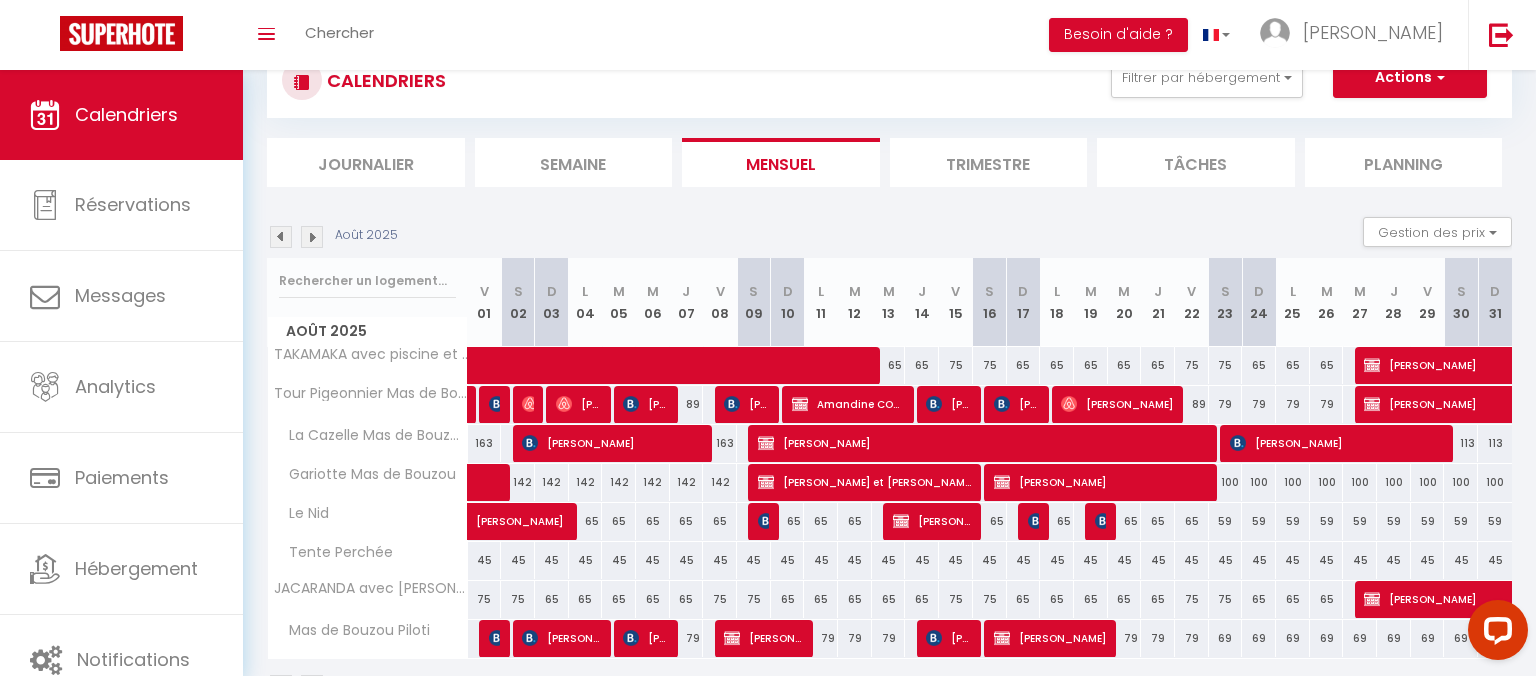 click at bounding box center [281, 237] 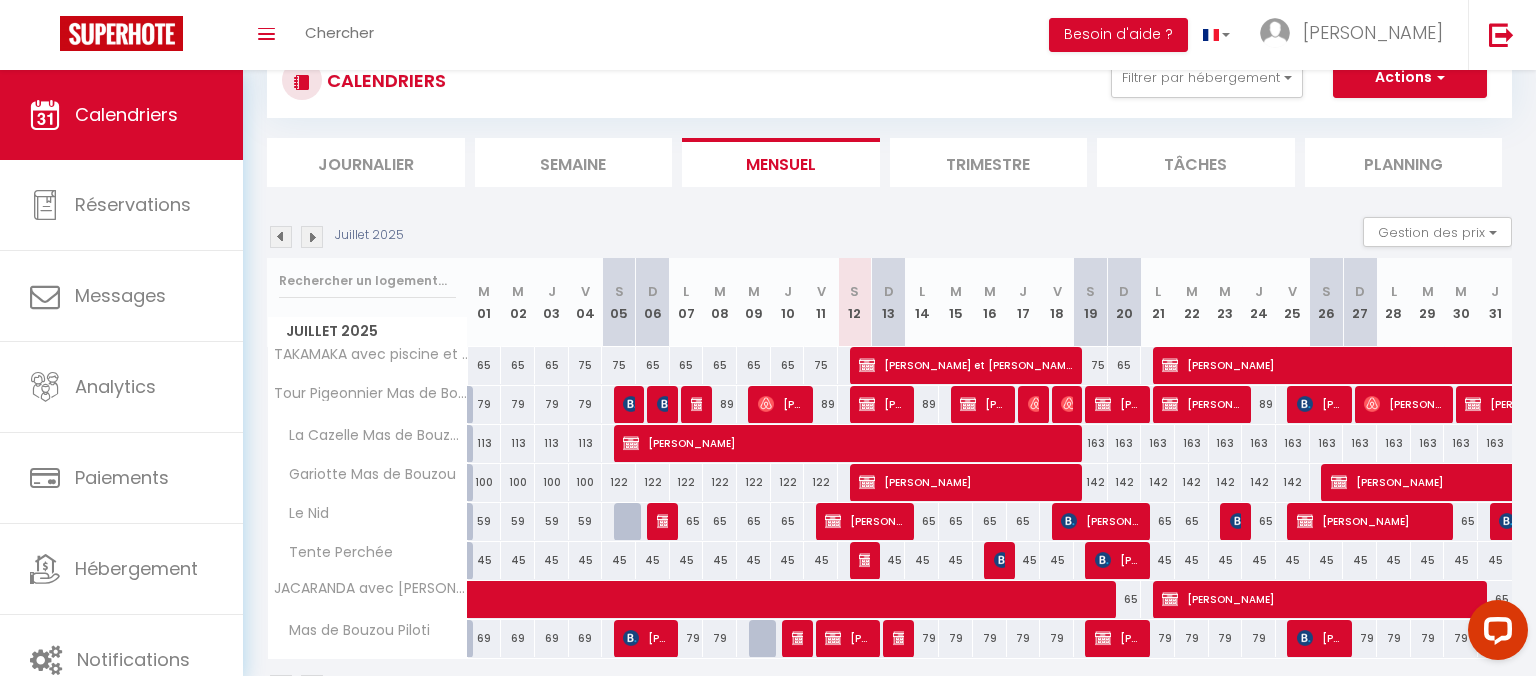 click on "65" at bounding box center (956, 521) 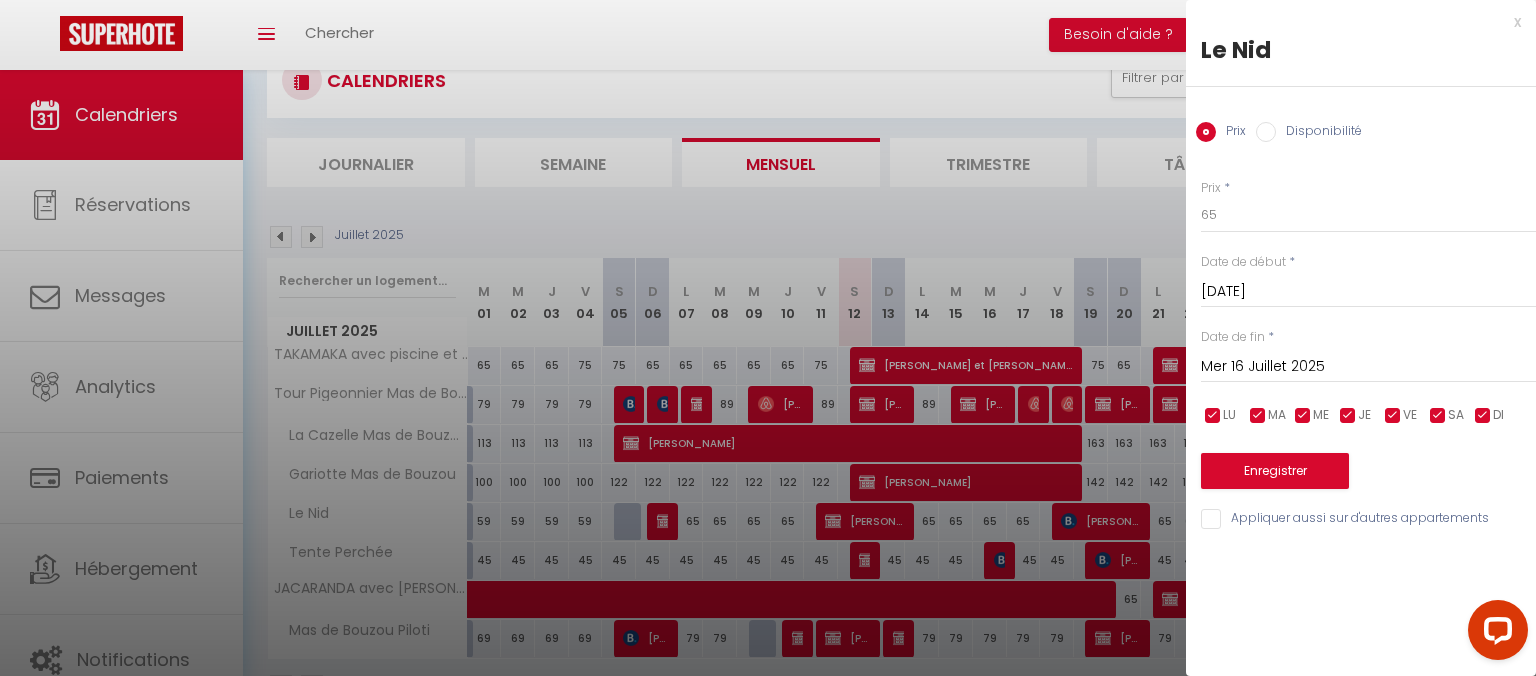click at bounding box center [768, 338] 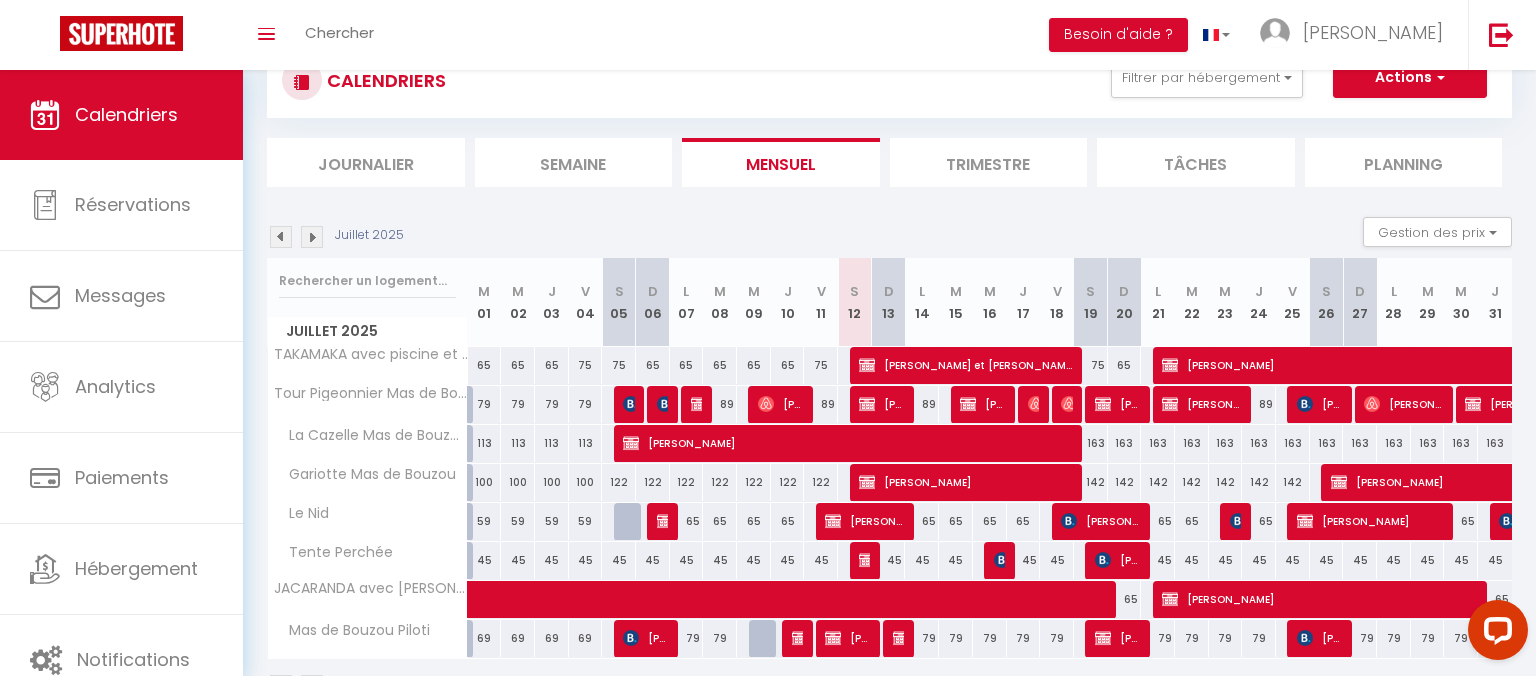 click at bounding box center [312, 237] 